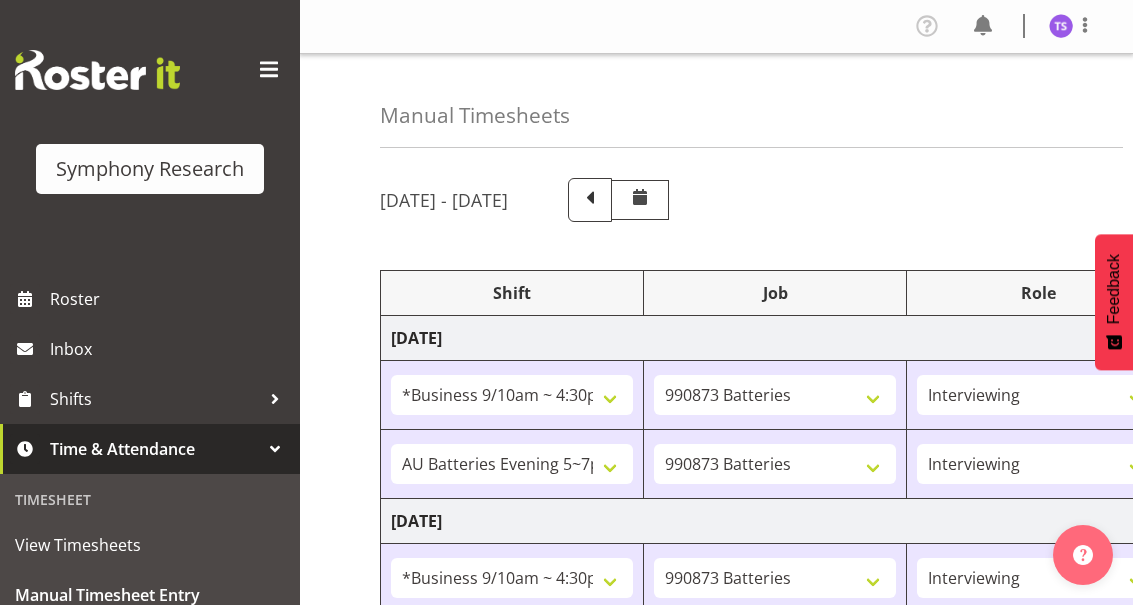 select on "26078" 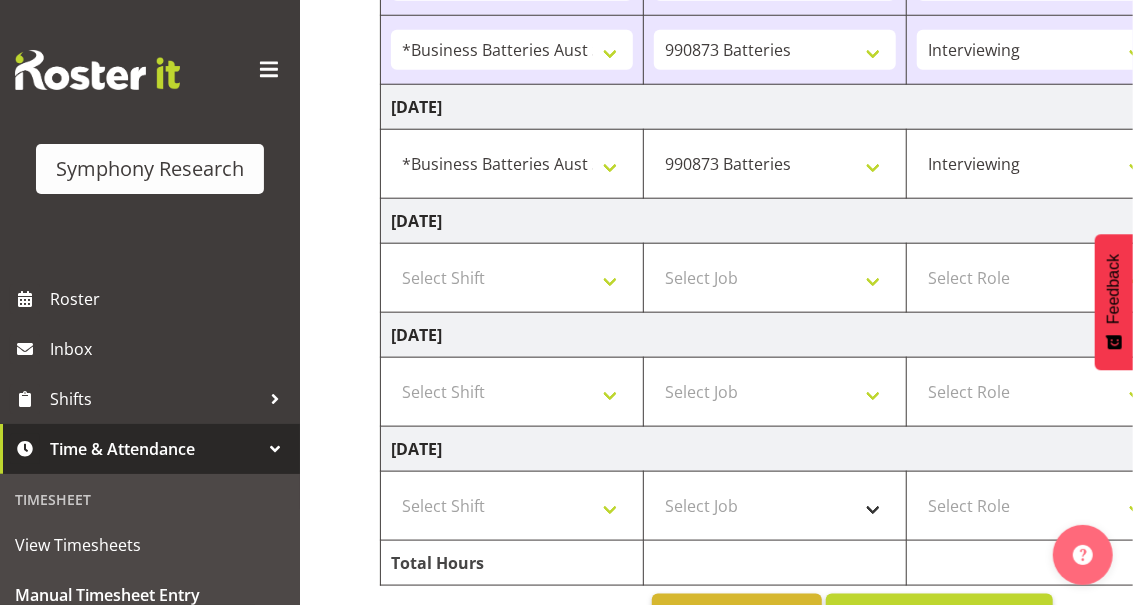 scroll, scrollTop: 897, scrollLeft: 0, axis: vertical 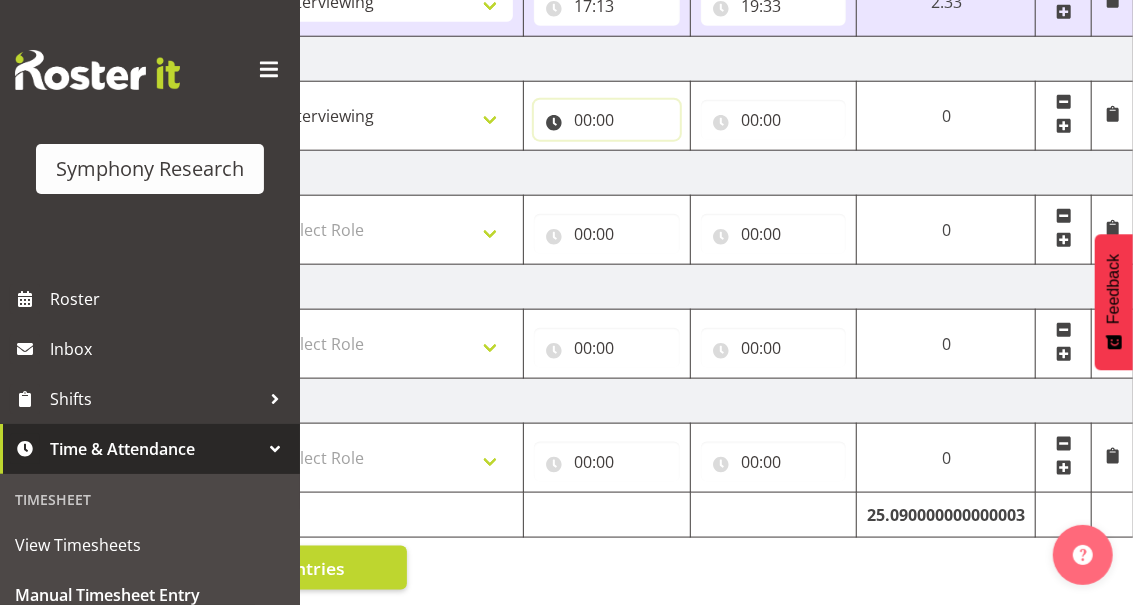 click on "00:00" at bounding box center (607, 120) 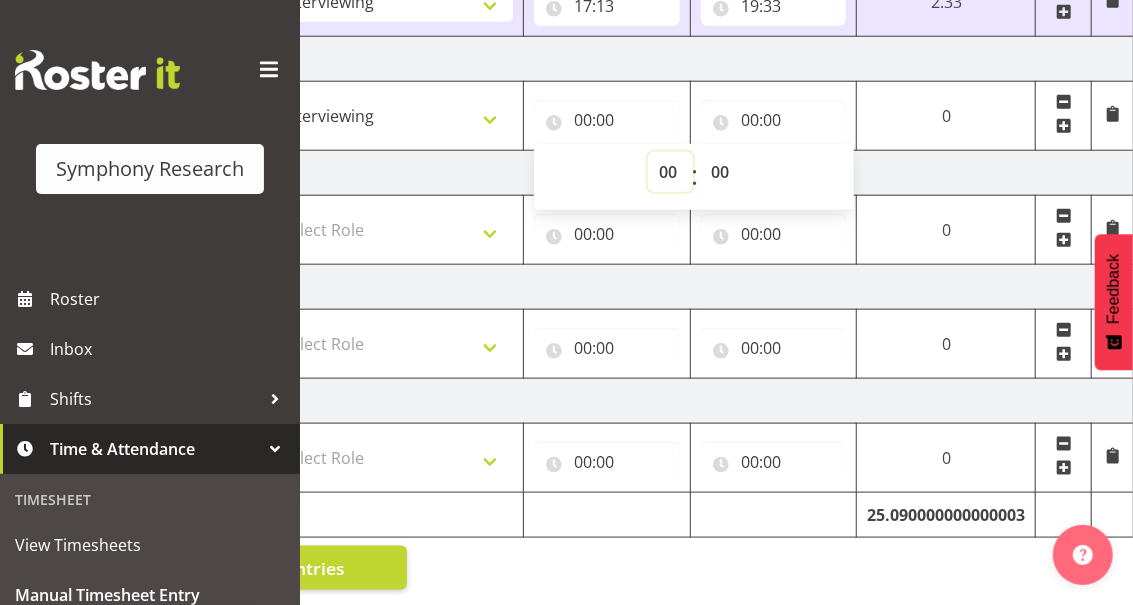 click on "00   01   02   03   04   05   06   07   08   09   10   11   12   13   14   15   16   17   18   19   20   21   22   23" at bounding box center [670, 172] 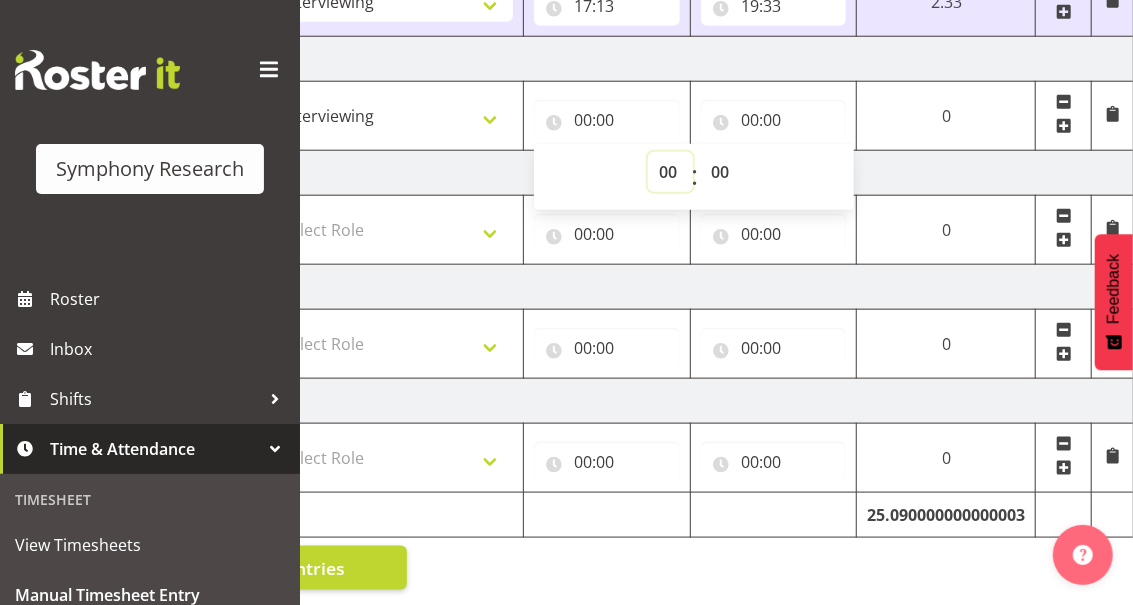 select on "17" 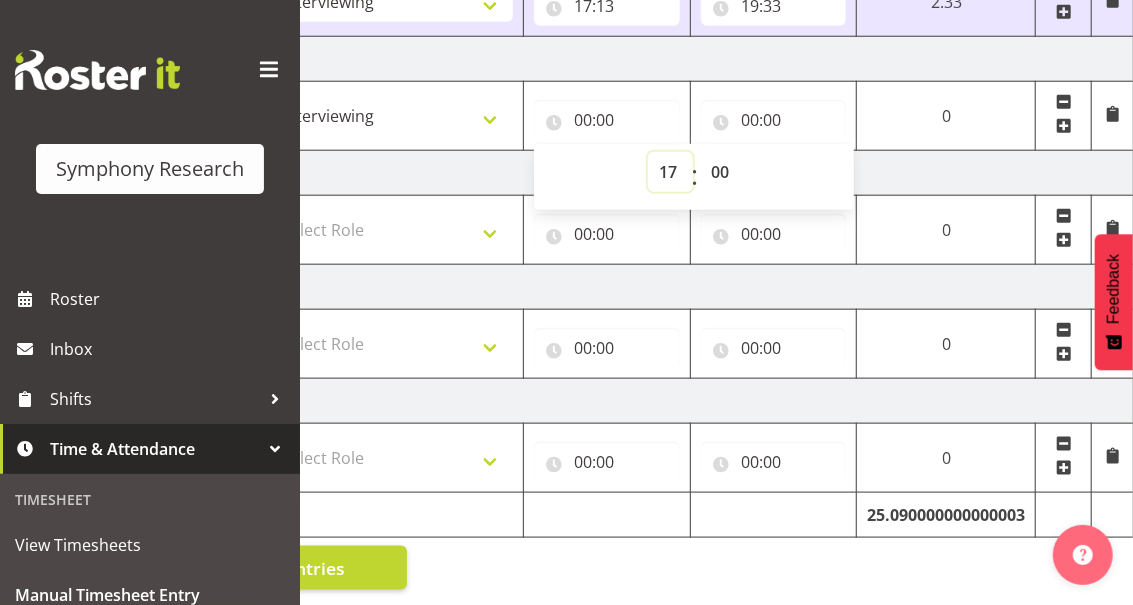 click on "00   01   02   03   04   05   06   07   08   09   10   11   12   13   14   15   16   17   18   19   20   21   22   23" at bounding box center (670, 172) 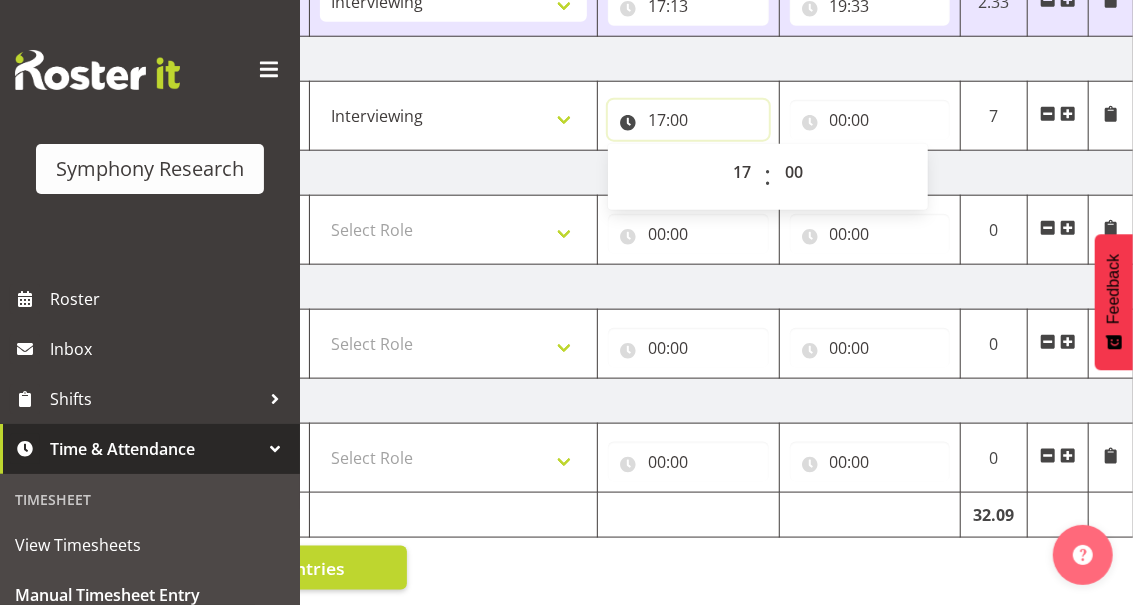click on "17:00" at bounding box center [688, 120] 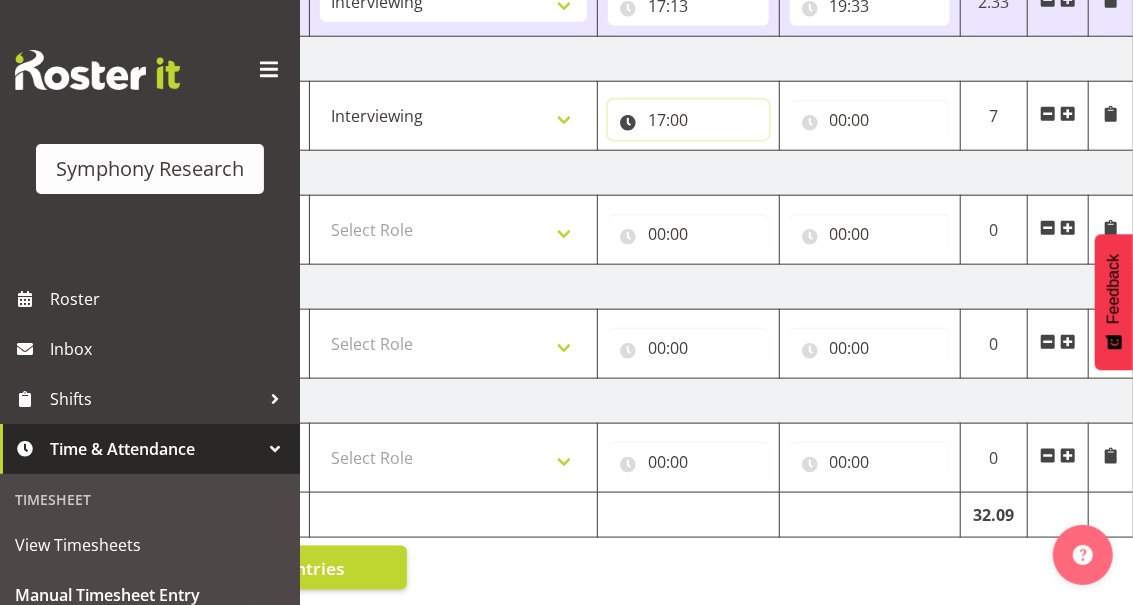 click on "17:00" at bounding box center [688, 120] 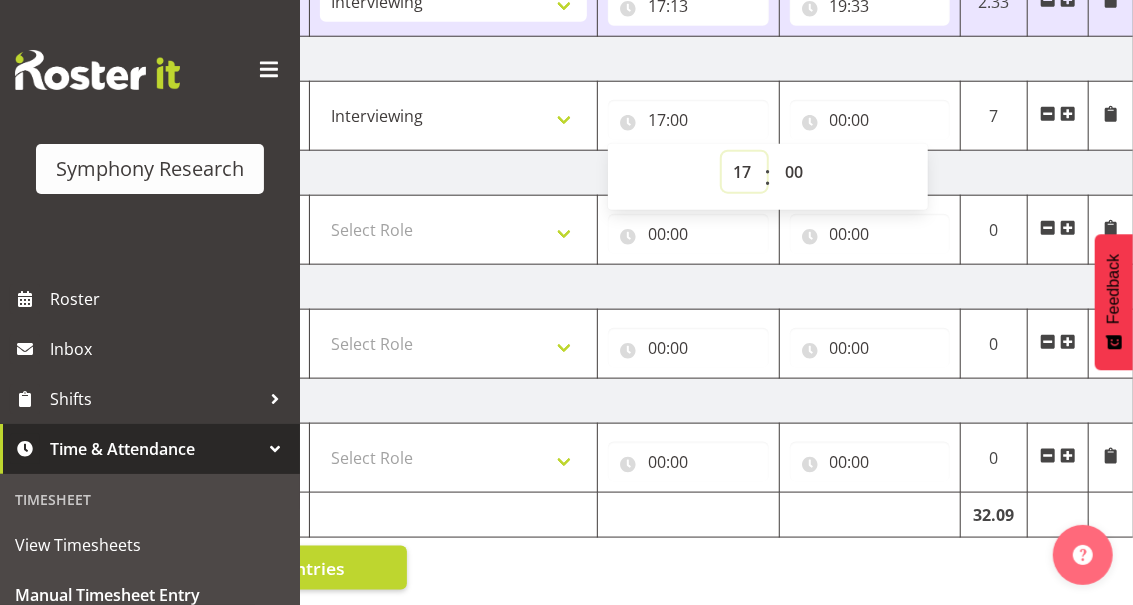 click on "00   01   02   03   04   05   06   07   08   09   10   11   12   13   14   15   16   17   18   19   20   21   22   23" at bounding box center [744, 172] 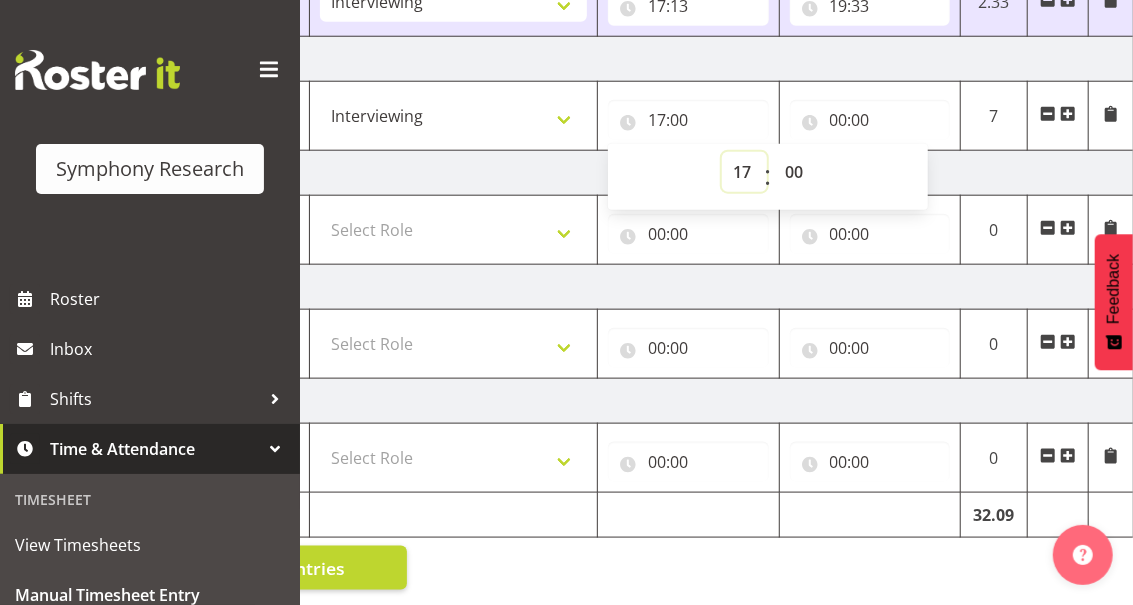 select on "11" 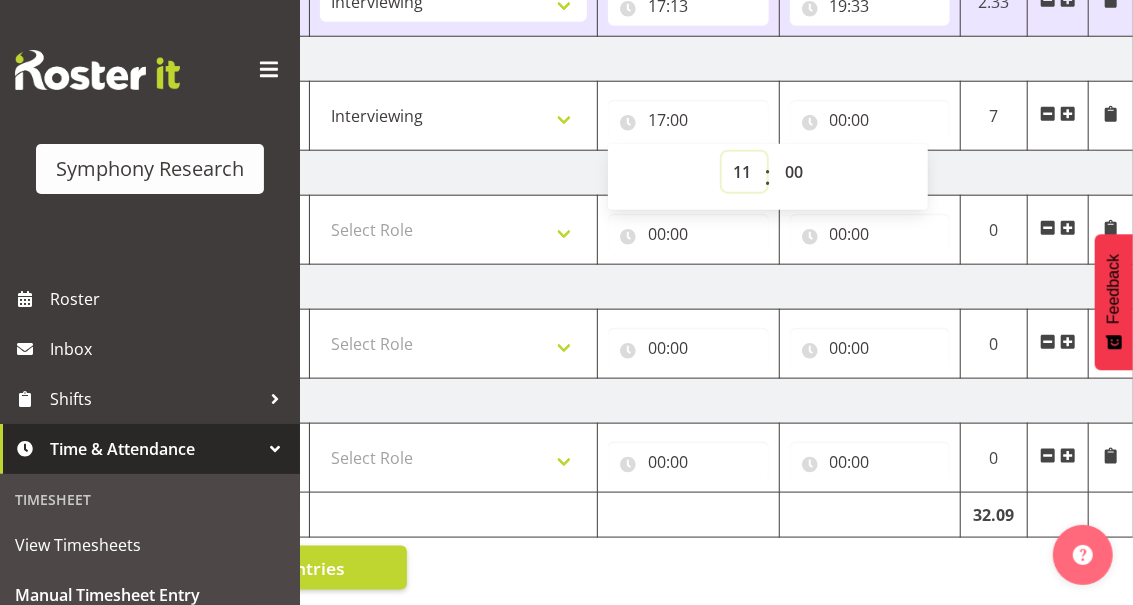 click on "00   01   02   03   04   05   06   07   08   09   10   11   12   13   14   15   16   17   18   19   20   21   22   23" at bounding box center [744, 172] 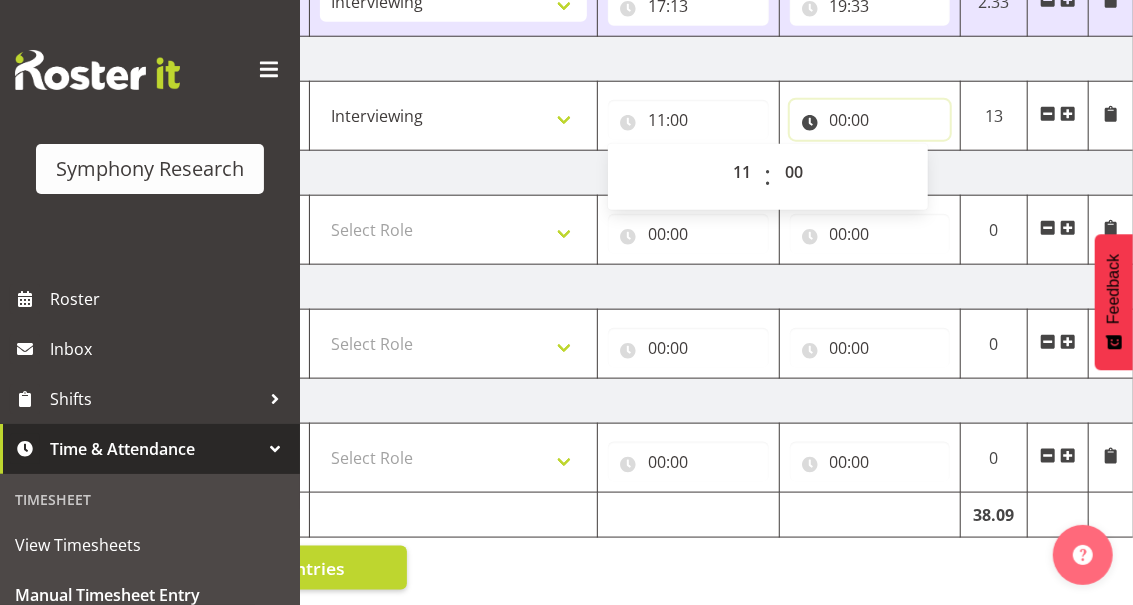 click on "00:00" at bounding box center [870, 120] 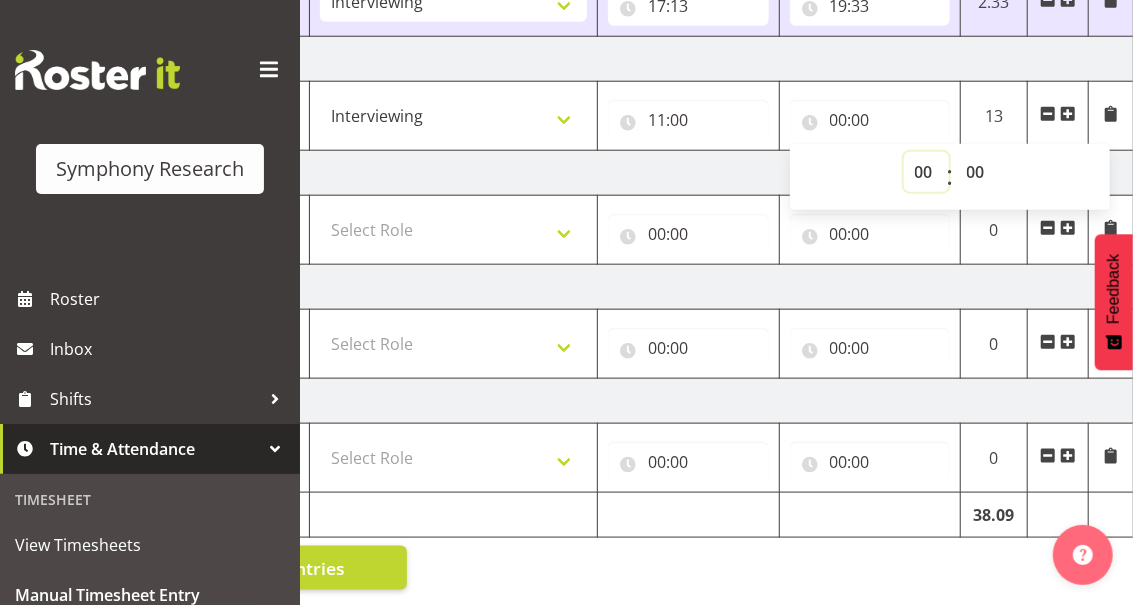 click on "00   01   02   03   04   05   06   07   08   09   10   11   12   13   14   15   16   17   18   19   20   21   22   23" at bounding box center (926, 172) 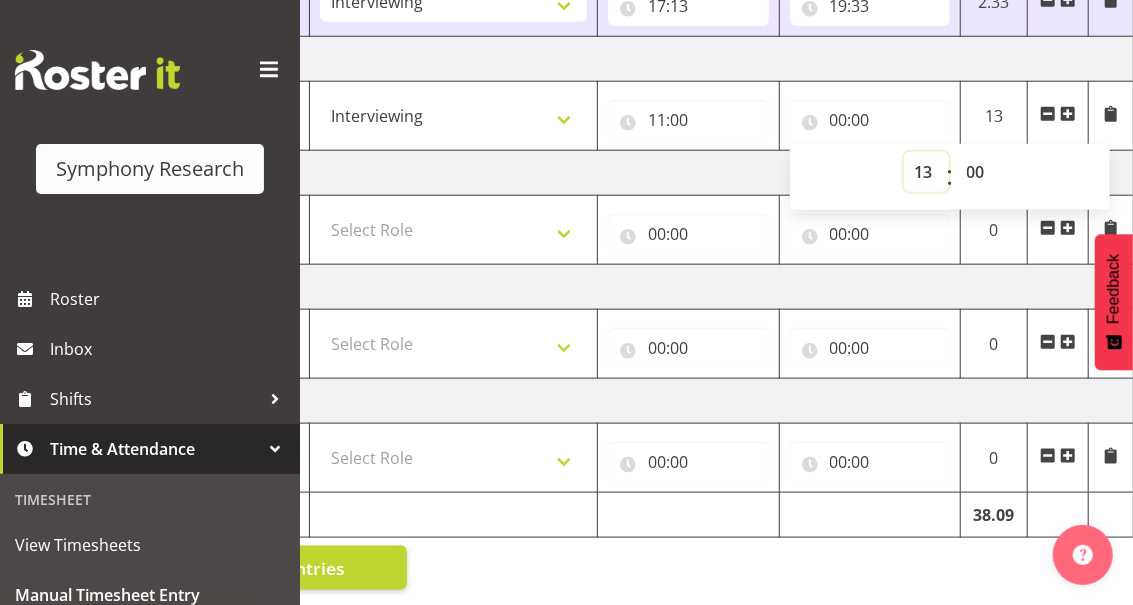 click on "00   01   02   03   04   05   06   07   08   09   10   11   12   13   14   15   16   17   18   19   20   21   22   23" at bounding box center [926, 172] 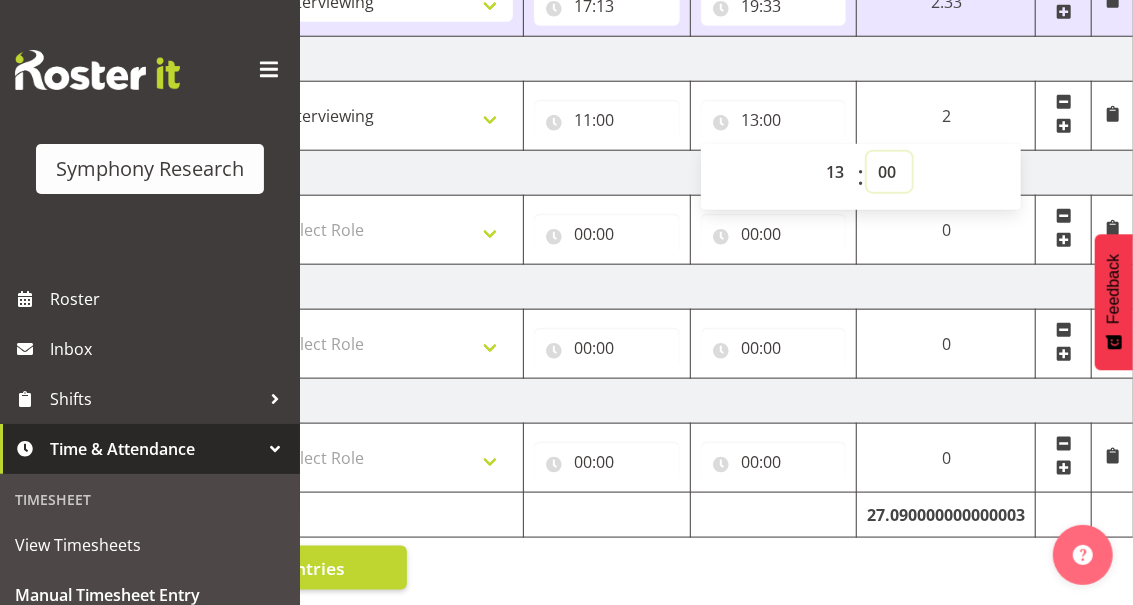 click on "00   01   02   03   04   05   06   07   08   09   10   11   12   13   14   15   16   17   18   19   20   21   22   23   24   25   26   27   28   29   30   31   32   33   34   35   36   37   38   39   40   41   42   43   44   45   46   47   48   49   50   51   52   53   54   55   56   57   58   59" at bounding box center (889, 172) 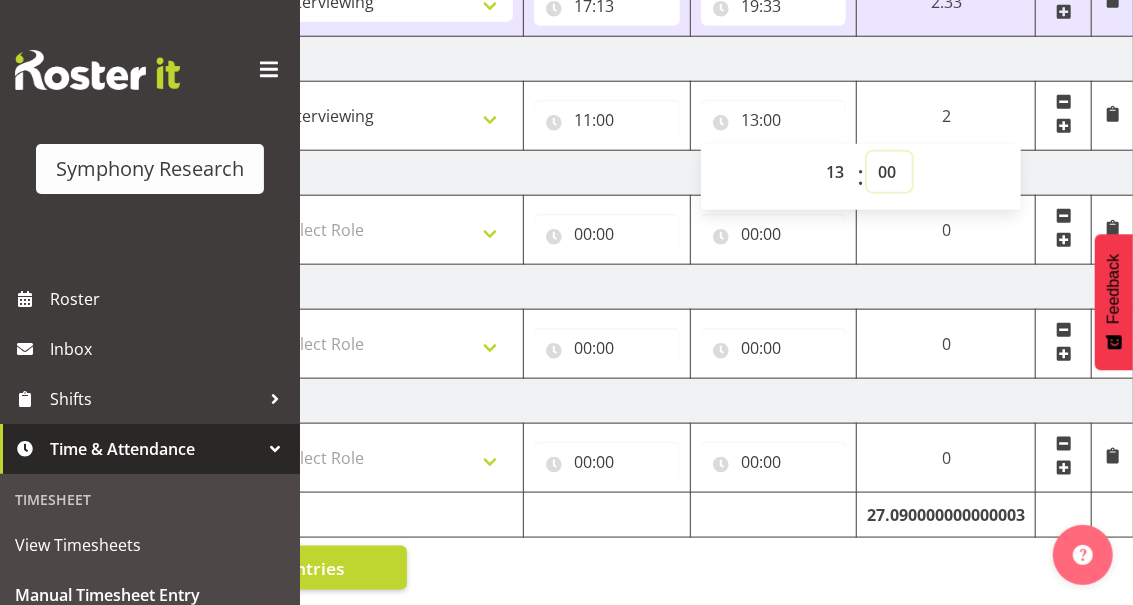 select on "23" 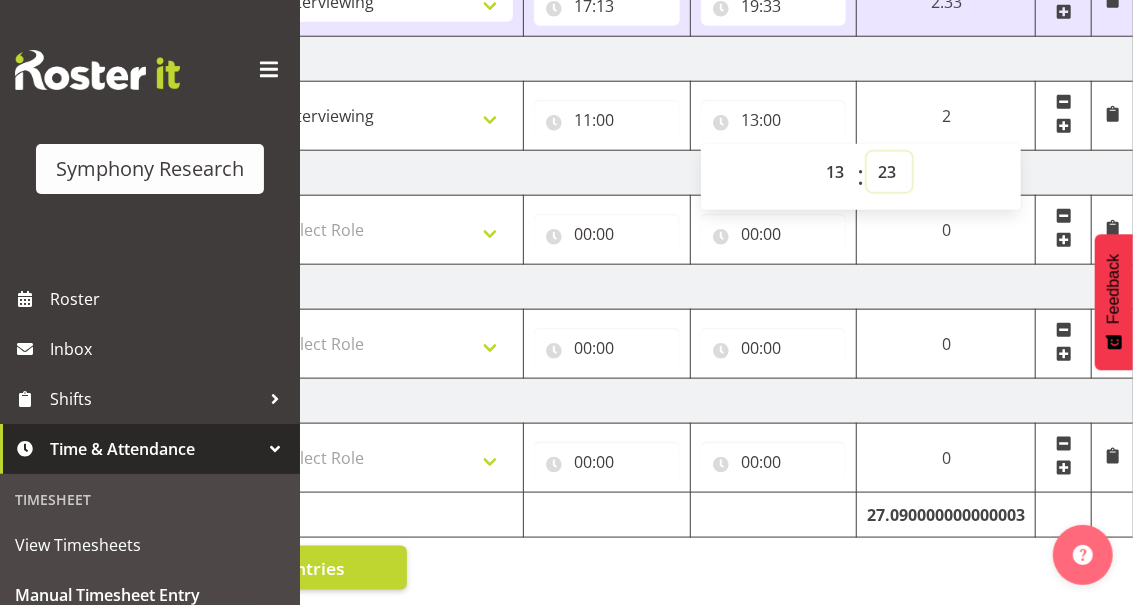 click on "00   01   02   03   04   05   06   07   08   09   10   11   12   13   14   15   16   17   18   19   20   21   22   23   24   25   26   27   28   29   30   31   32   33   34   35   36   37   38   39   40   41   42   43   44   45   46   47   48   49   50   51   52   53   54   55   56   57   58   59" at bounding box center [889, 172] 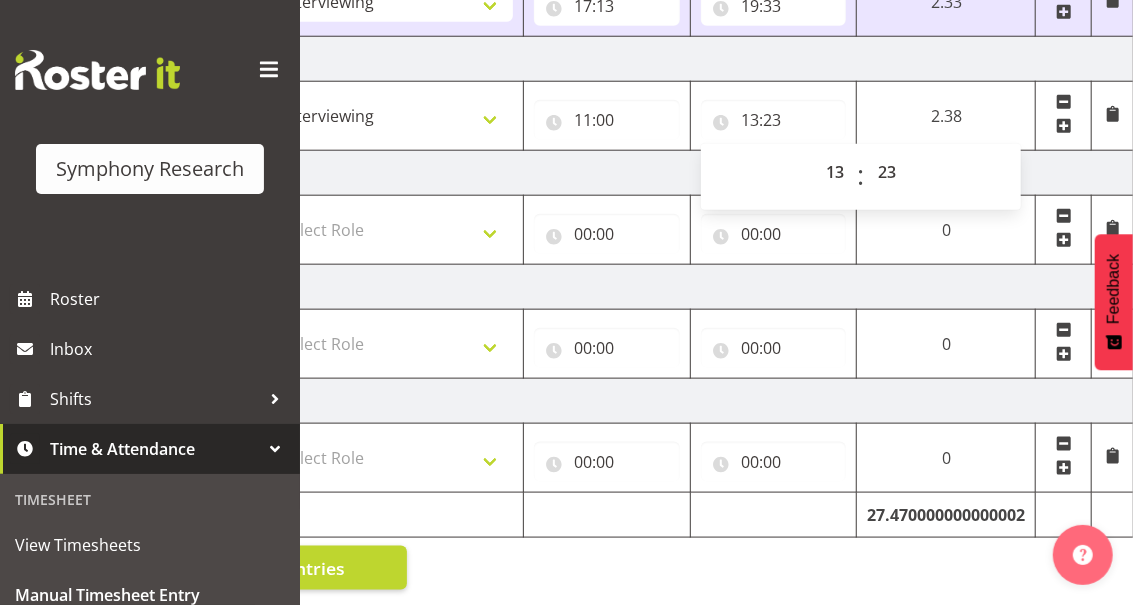 click at bounding box center [1064, 126] 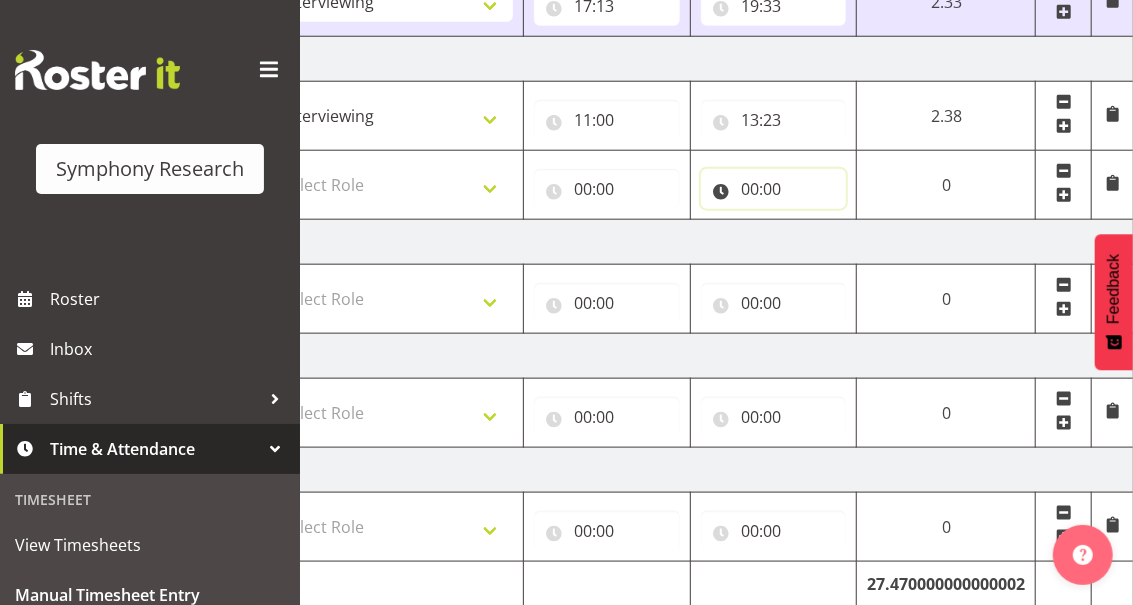click on "00:00" at bounding box center [774, 189] 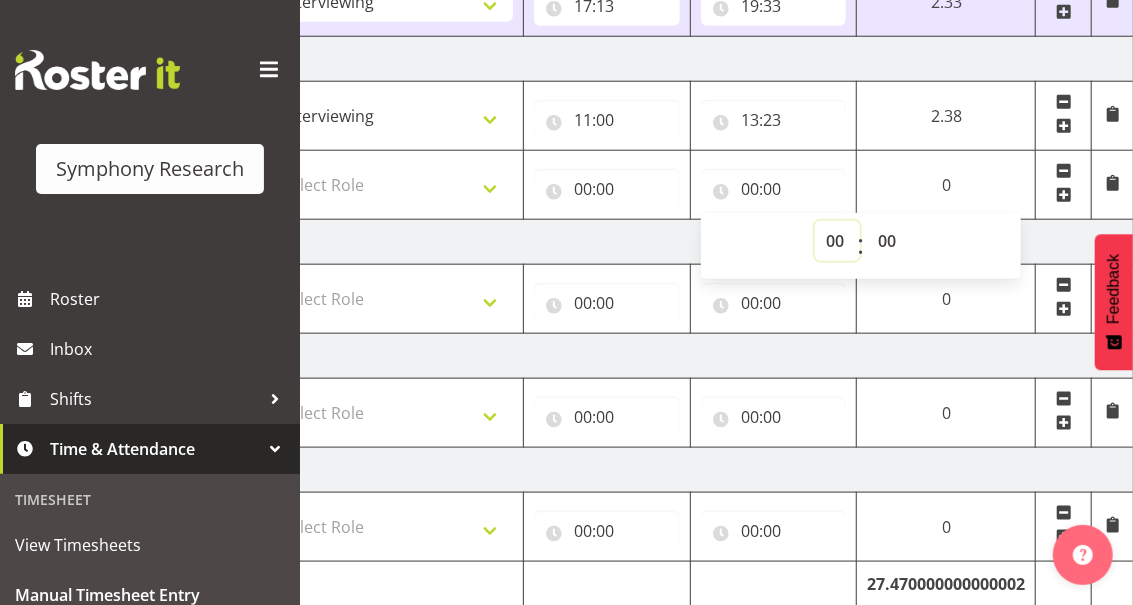 click on "00   01   02   03   04   05   06   07   08   09   10   11   12   13   14   15   16   17   18   19   20   21   22   23" at bounding box center [837, 241] 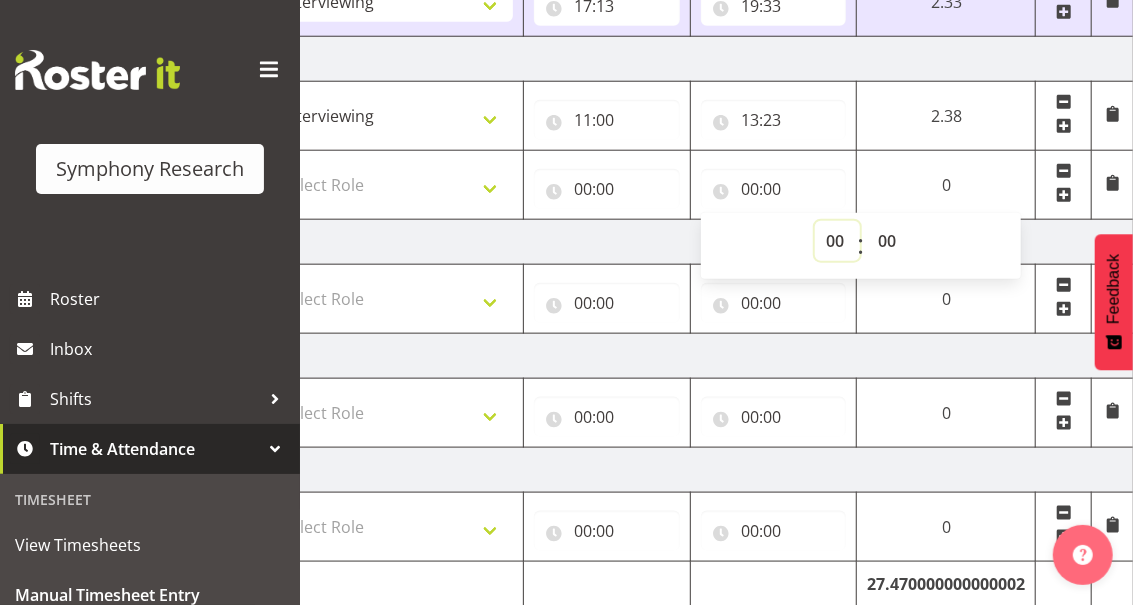 select on "13" 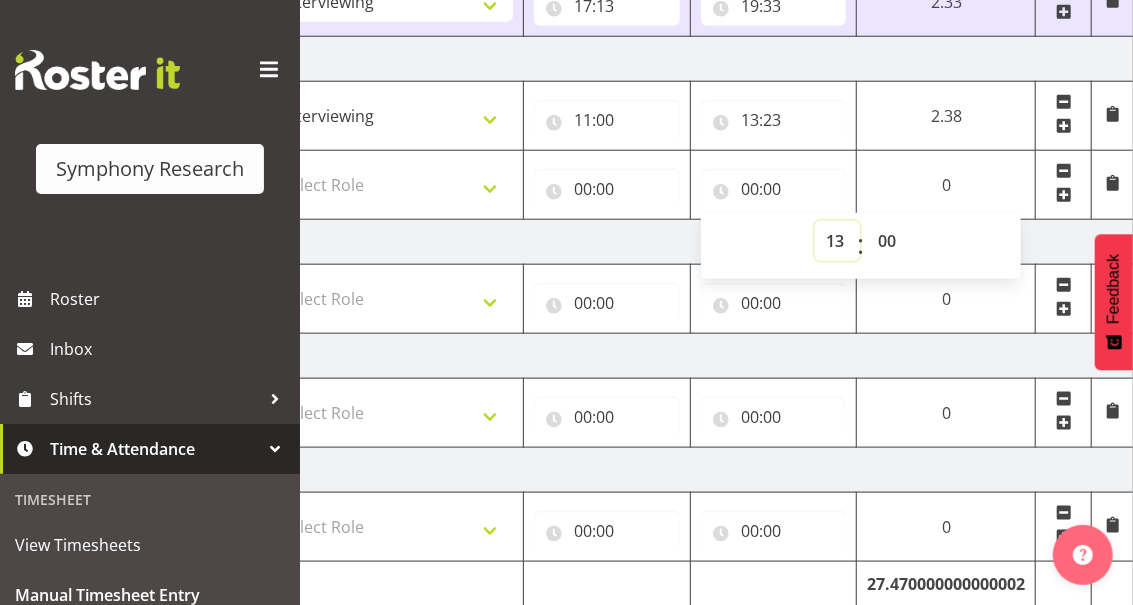 click on "00   01   02   03   04   05   06   07   08   09   10   11   12   13   14   15   16   17   18   19   20   21   22   23" at bounding box center (837, 241) 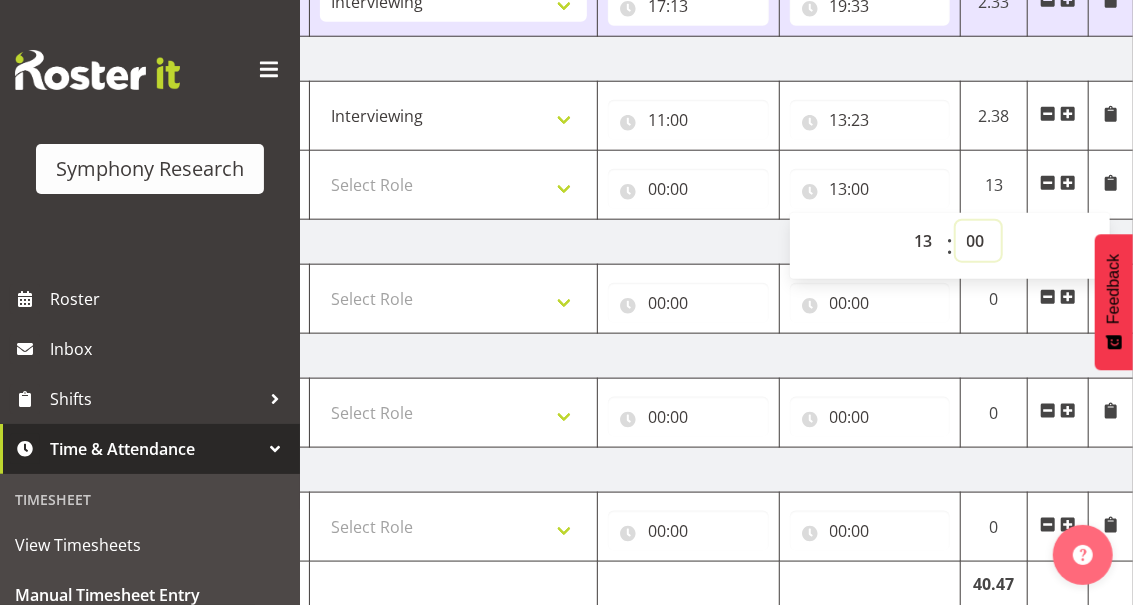 click on "00   01   02   03   04   05   06   07   08   09   10   11   12   13   14   15   16   17   18   19   20   21   22   23   24   25   26   27   28   29   30   31   32   33   34   35   36   37   38   39   40   41   42   43   44   45   46   47   48   49   50   51   52   53   54   55   56   57   58   59" at bounding box center [978, 241] 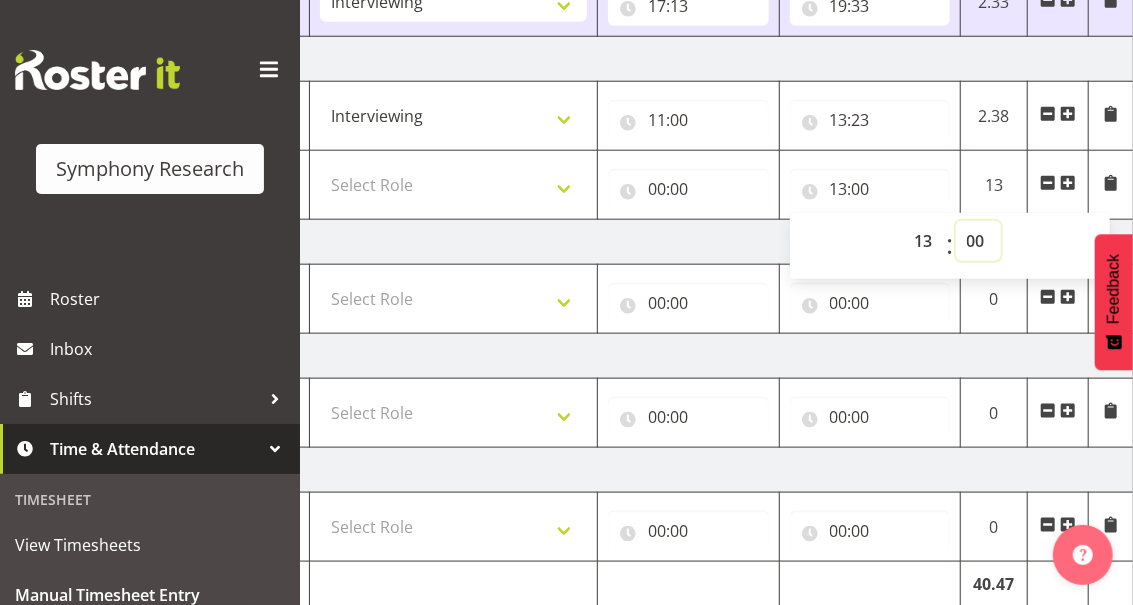 select on "29" 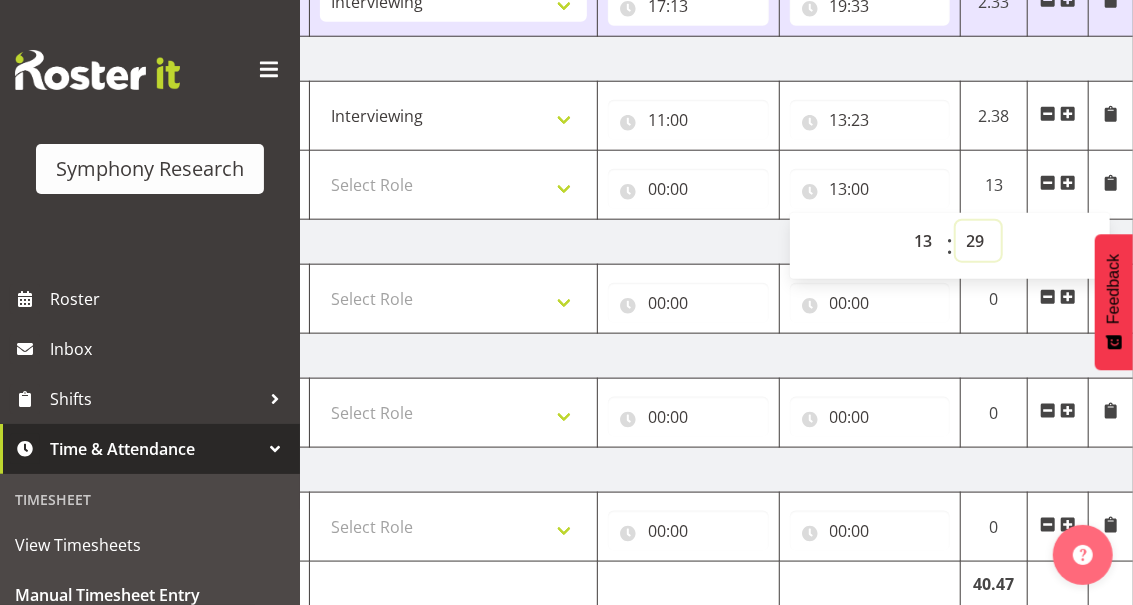 click on "00   01   02   03   04   05   06   07   08   09   10   11   12   13   14   15   16   17   18   19   20   21   22   23   24   25   26   27   28   29   30   31   32   33   34   35   36   37   38   39   40   41   42   43   44   45   46   47   48   49   50   51   52   53   54   55   56   57   58   59" at bounding box center [978, 241] 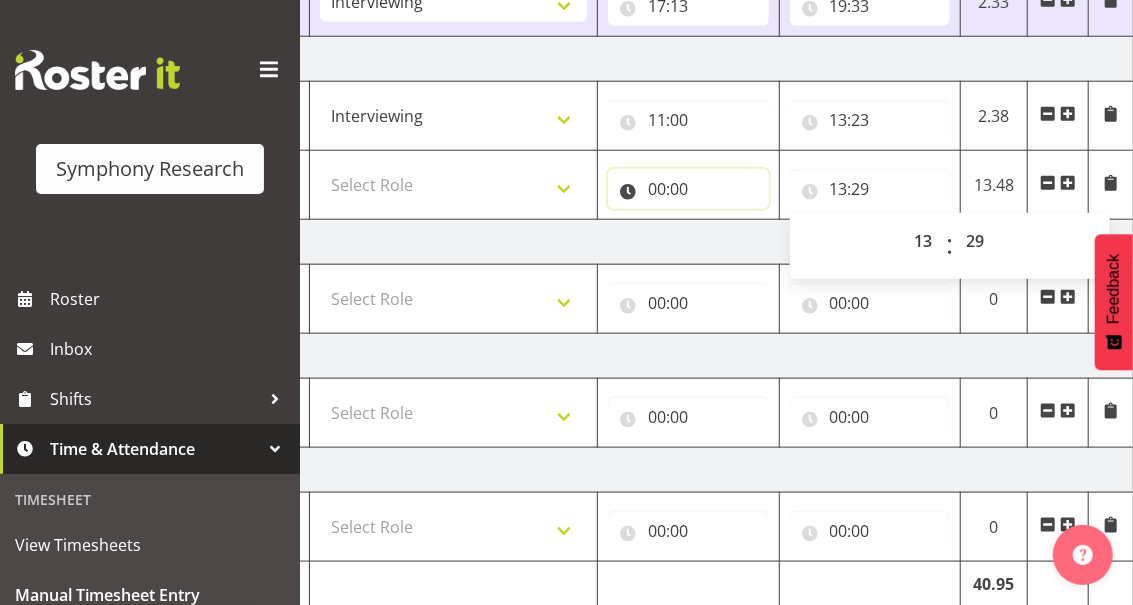 click on "00:00" at bounding box center (688, 189) 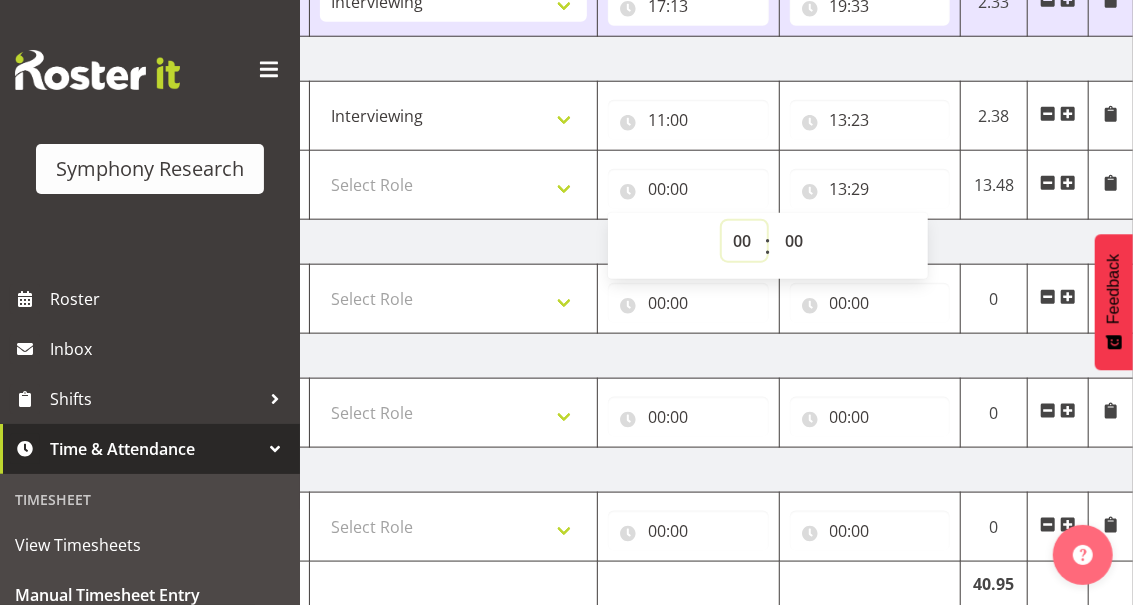 click on "00   01   02   03   04   05   06   07   08   09   10   11   12   13   14   15   16   17   18   19   20   21   22   23" at bounding box center (744, 241) 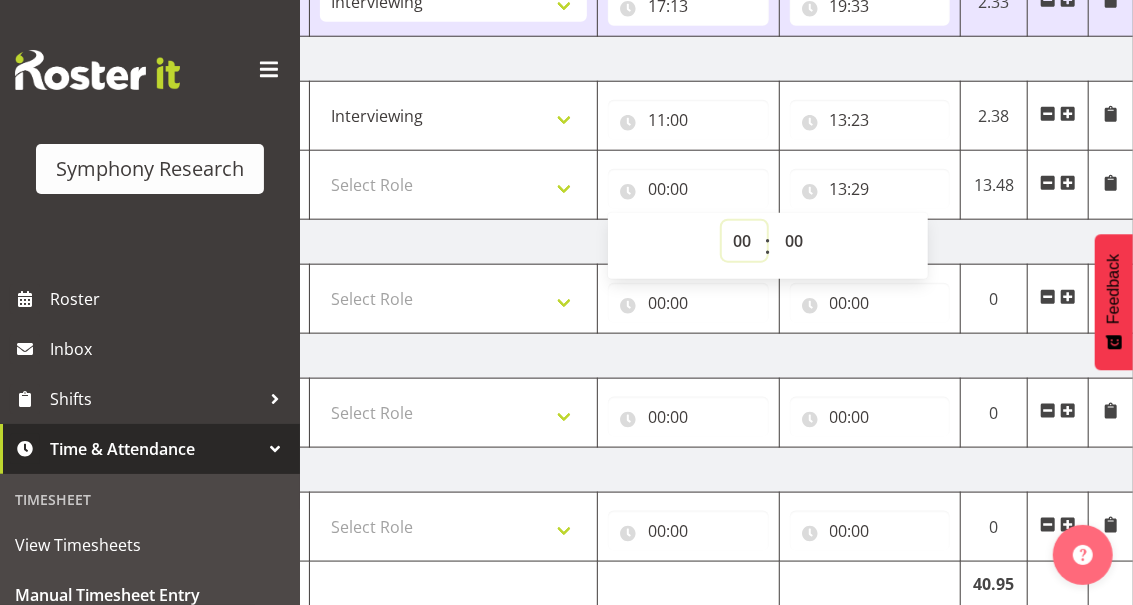 select on "13" 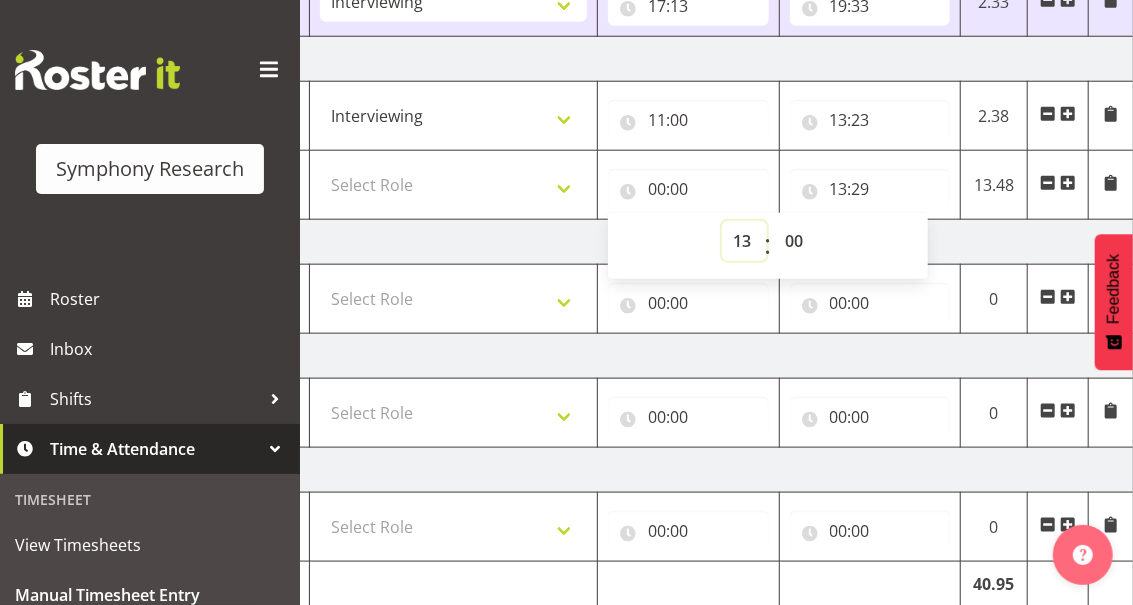 click on "00   01   02   03   04   05   06   07   08   09   10   11   12   13   14   15   16   17   18   19   20   21   22   23" at bounding box center [744, 241] 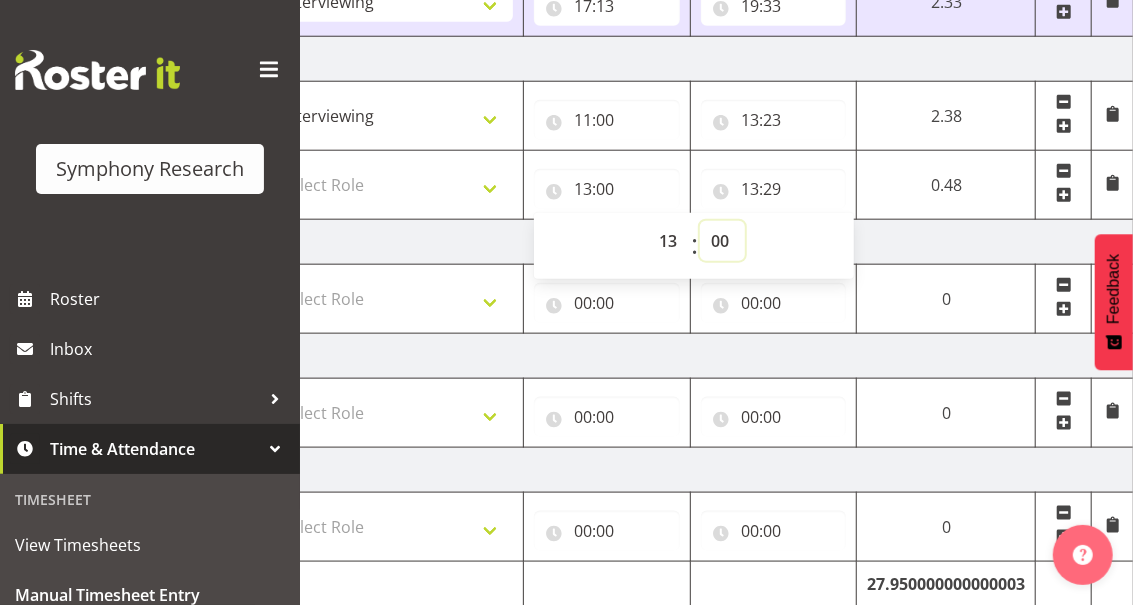 click on "00   01   02   03   04   05   06   07   08   09   10   11   12   13   14   15   16   17   18   19   20   21   22   23   24   25   26   27   28   29   30   31   32   33   34   35   36   37   38   39   40   41   42   43   44   45   46   47   48   49   50   51   52   53   54   55   56   57   58   59" at bounding box center (722, 241) 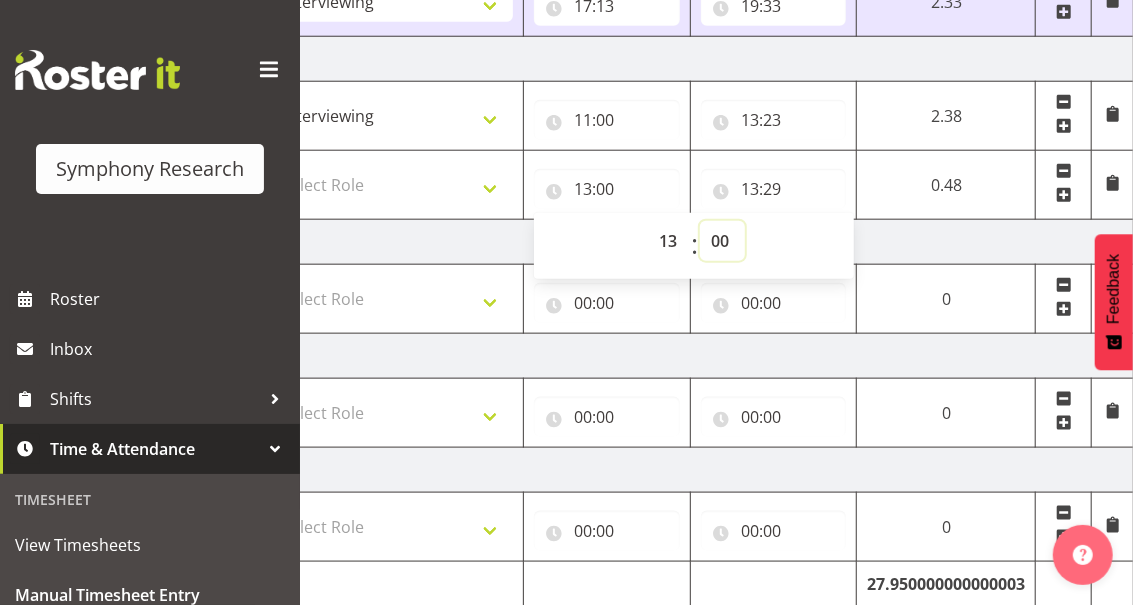 select on "23" 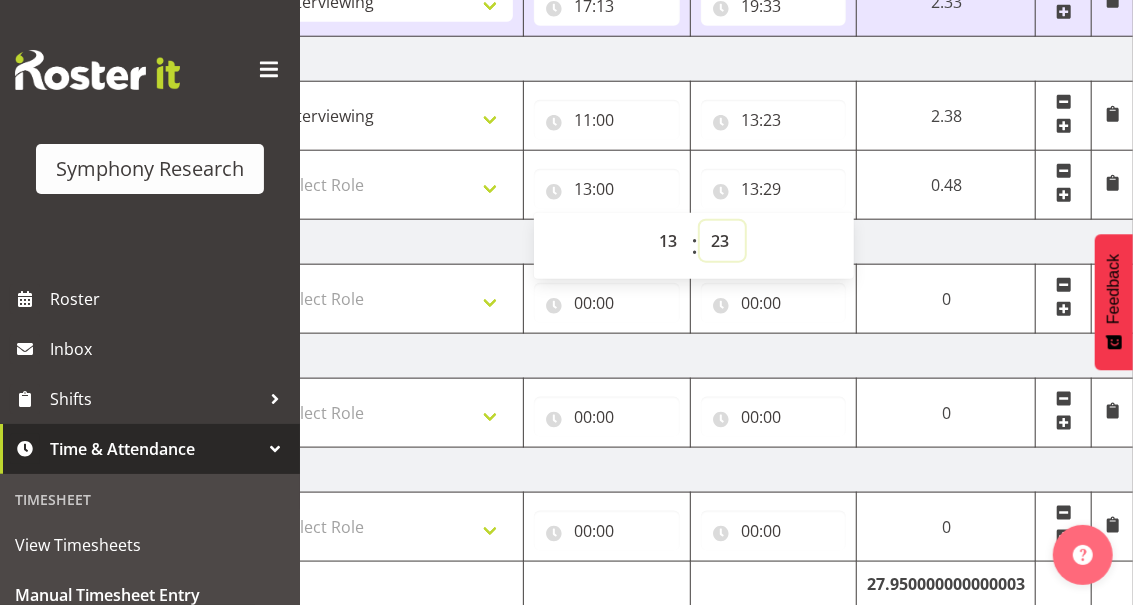 click on "00   01   02   03   04   05   06   07   08   09   10   11   12   13   14   15   16   17   18   19   20   21   22   23   24   25   26   27   28   29   30   31   32   33   34   35   36   37   38   39   40   41   42   43   44   45   46   47   48   49   50   51   52   53   54   55   56   57   58   59" at bounding box center [722, 241] 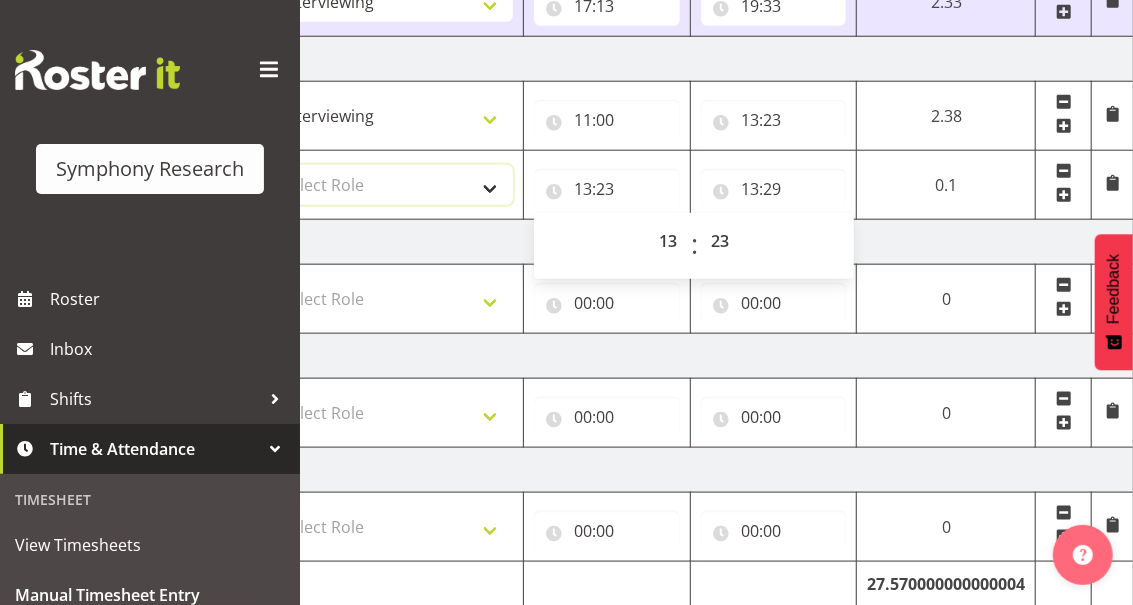 click on "Select Role  Briefing Interviewing" at bounding box center [392, 185] 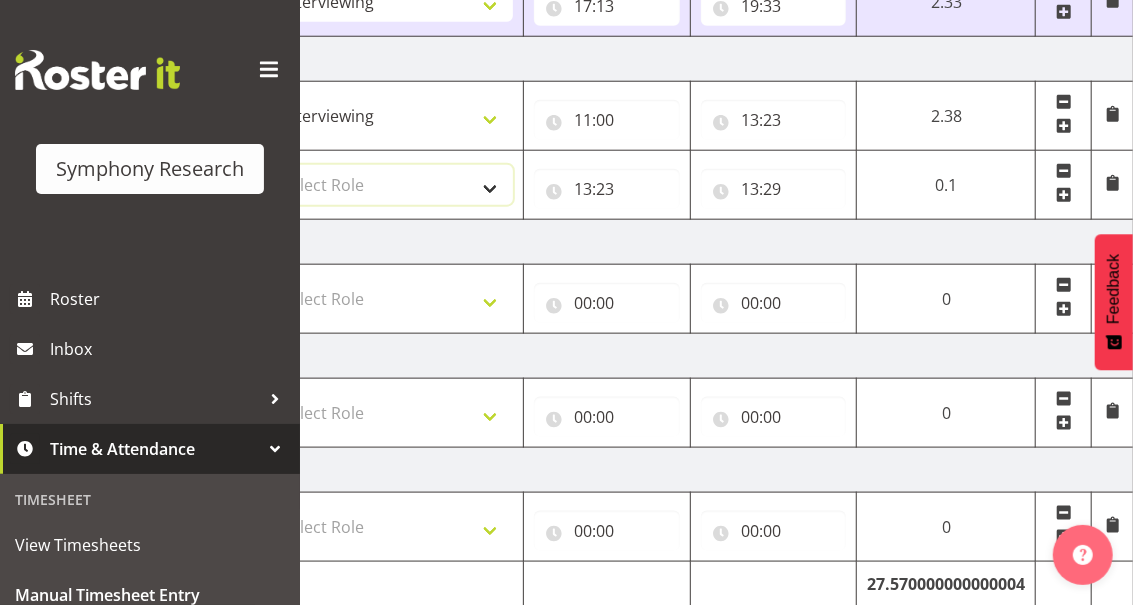 select on "297" 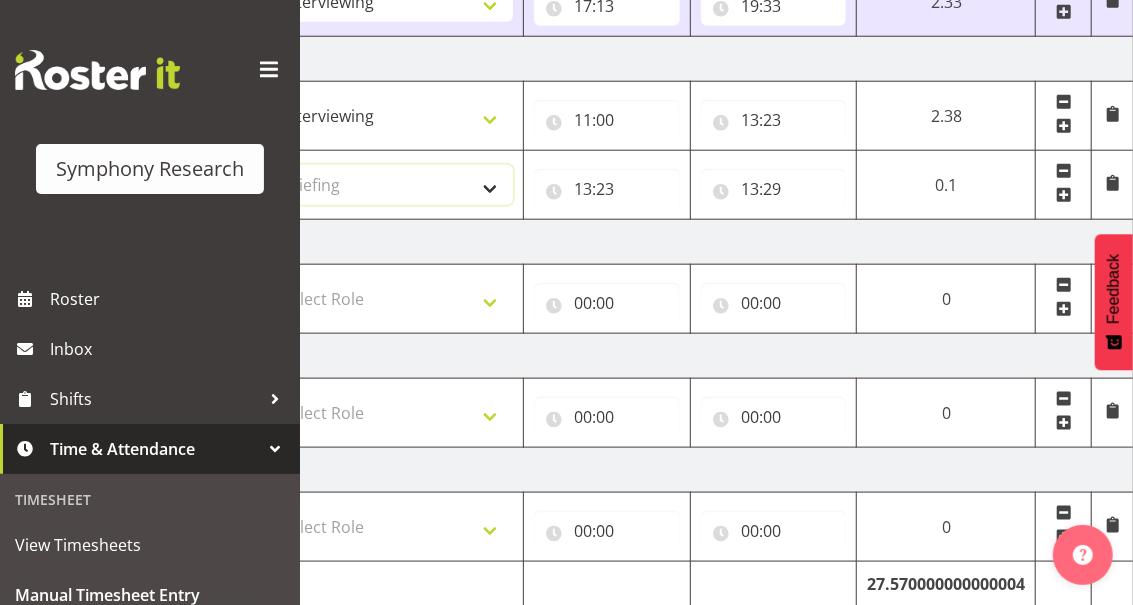 click on "Select Role  Briefing Interviewing" at bounding box center [392, 185] 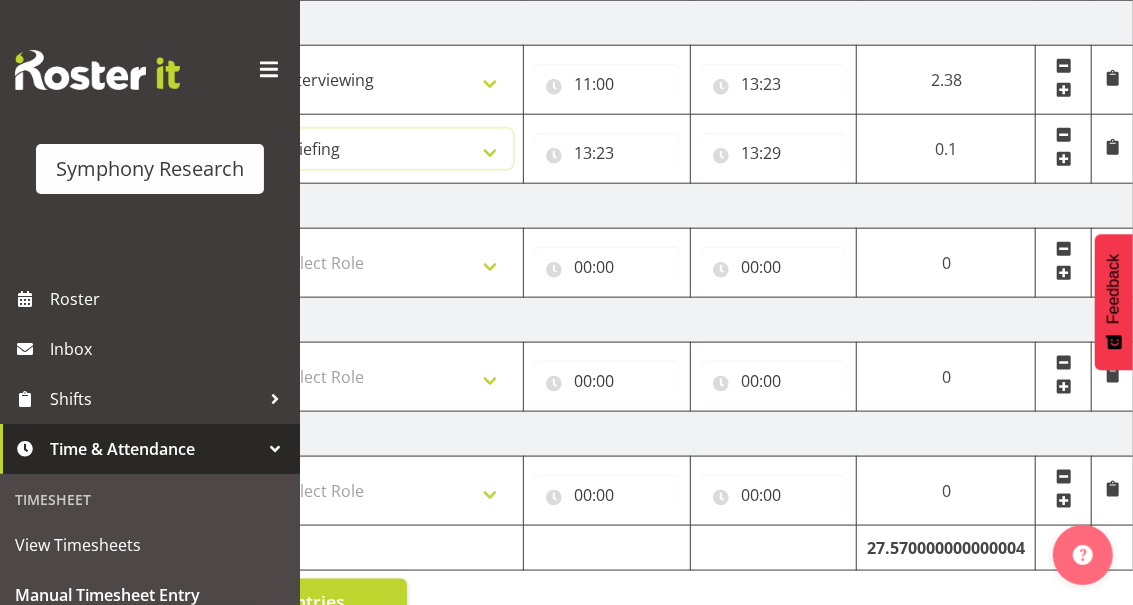 scroll, scrollTop: 966, scrollLeft: 0, axis: vertical 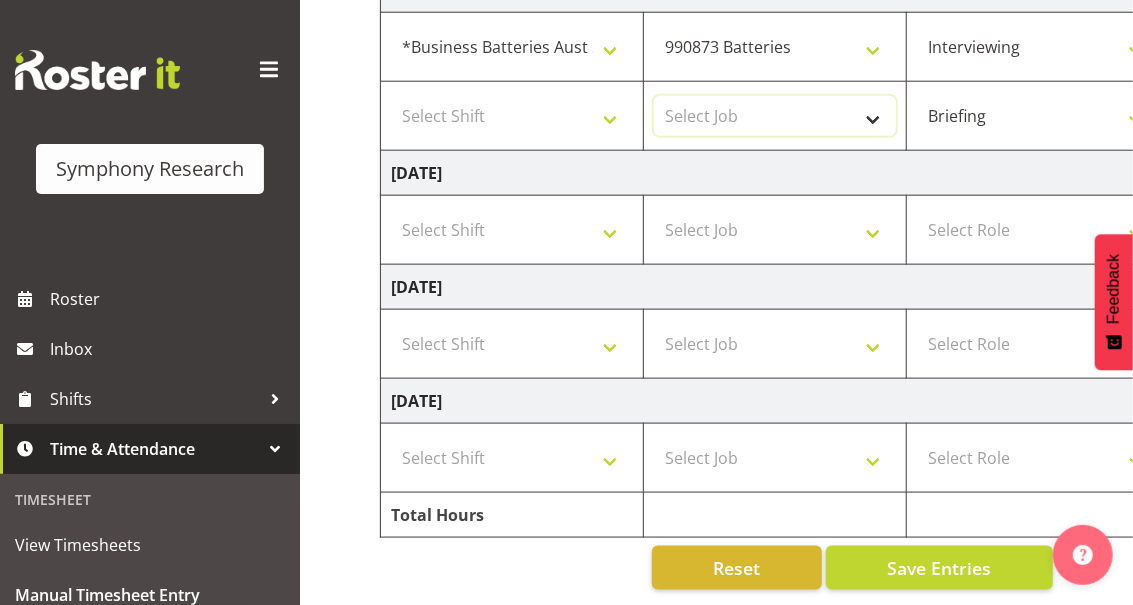 click on "Select Job  550060 IF Admin 553495 Rural Omnibus [DATE] - [DATE] 553500 BFM [DATE] - [DATE] 553501 FMG [DATE] 990000 General 990820 Mobtest 2024 990821 Goldrush 2024 990846 Toka Tu Ake 2025 990855 FENZ 990869 Richmond Home Heating 990873 Batteries 990877 PGG 2025 990878 CMI Q3 2025 990879 Selwyn DC 990881 PowerNet 999996 Training 999997 Recruitment & Training 999999 DT" at bounding box center (775, 116) 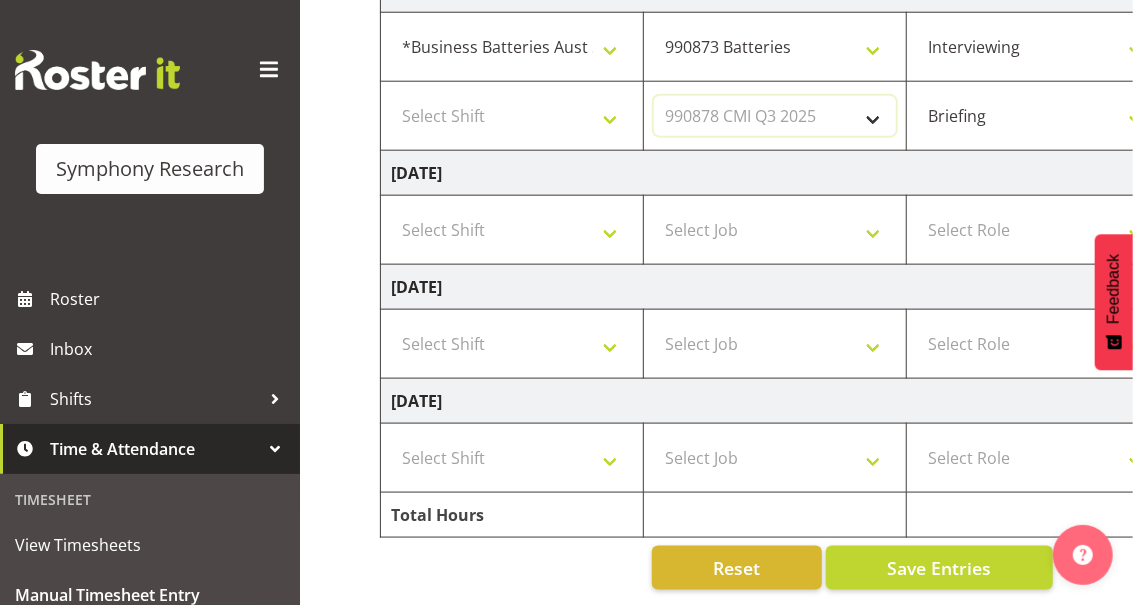click on "Select Job  550060 IF Admin 553495 Rural Omnibus [DATE] - [DATE] 553500 BFM [DATE] - [DATE] 553501 FMG [DATE] 990000 General 990820 Mobtest 2024 990821 Goldrush 2024 990846 Toka Tu Ake 2025 990855 FENZ 990869 Richmond Home Heating 990873 Batteries 990877 PGG 2025 990878 CMI Q3 2025 990879 Selwyn DC 990881 PowerNet 999996 Training 999997 Recruitment & Training 999999 DT" at bounding box center [775, 116] 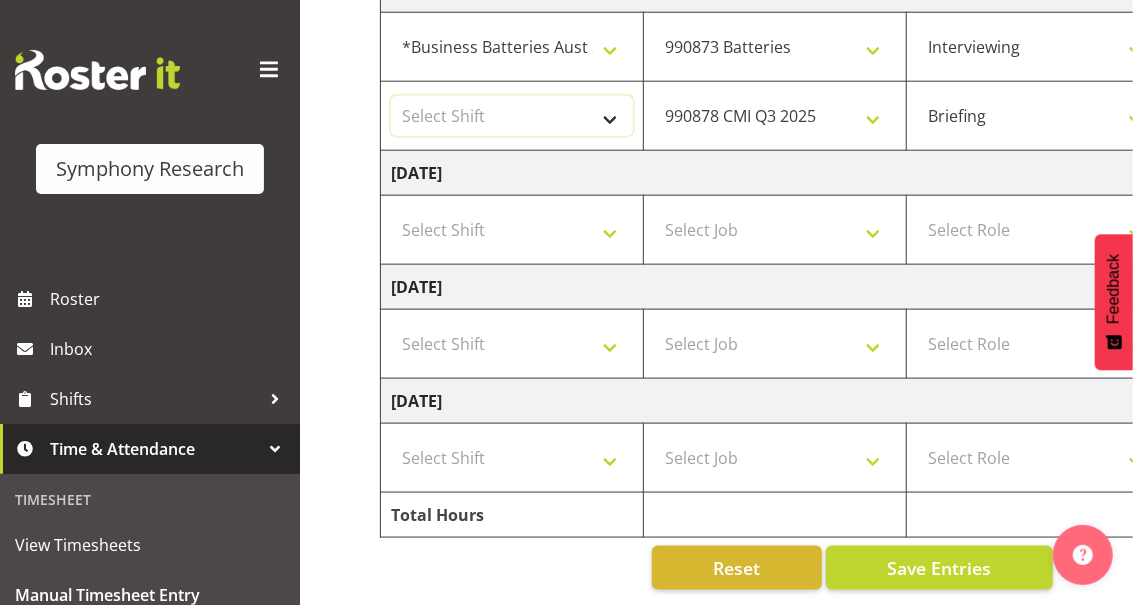 click on "Select Shift  !!Project Briefing  (Job to be assigned) !!Weekend Residential    (Roster IT Shift Label) *Business  9/10am ~ 4:30pm *Business Batteries Aust Shift 11am ~ 7pm *Business Supervisor *Evening Residential Shift 5-9pm *Farm Projects PGG Evening *Farm Projects PGG Weekend *Home Heating Evenings *Home Heating Weekend *RP Track  C *RP Track C Weekend *RP Weekly/Monthly Tracks *Supervisor Call Centre *Supervisor Evening *Supervisors & Call Centre Weekend *To Be Briefed AU Batteries Evening 5~7pm or later PowerNet Evenings PowerNet Weekend Test World Poll Aust Late 9p~10:30p World Poll Aust Wkend World Poll Aust. 6:30~10:30pm World Poll Pilot Aust 6:30~10:30pm" at bounding box center (512, 116) 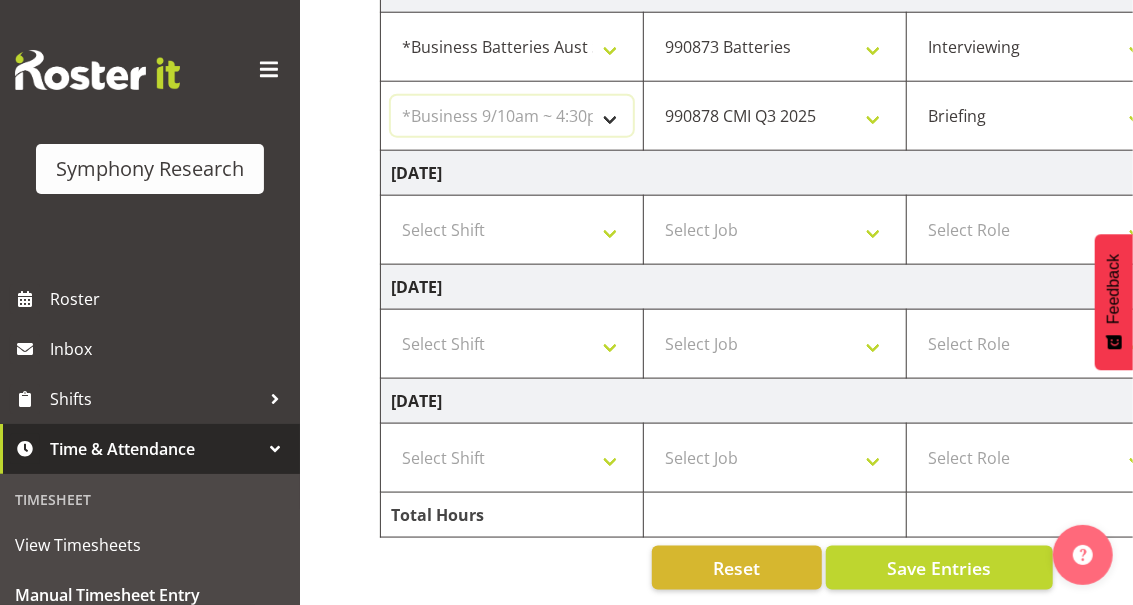 click on "Select Shift  !!Project Briefing  (Job to be assigned) !!Weekend Residential    (Roster IT Shift Label) *Business  9/10am ~ 4:30pm *Business Batteries Aust Shift 11am ~ 7pm *Business Supervisor *Evening Residential Shift 5-9pm *Farm Projects PGG Evening *Farm Projects PGG Weekend *Home Heating Evenings *Home Heating Weekend *RP Track  C *RP Track C Weekend *RP Weekly/Monthly Tracks *Supervisor Call Centre *Supervisor Evening *Supervisors & Call Centre Weekend *To Be Briefed AU Batteries Evening 5~7pm or later PowerNet Evenings PowerNet Weekend Test World Poll Aust Late 9p~10:30p World Poll Aust Wkend World Poll Aust. 6:30~10:30pm World Poll Pilot Aust 6:30~10:30pm" at bounding box center [512, 116] 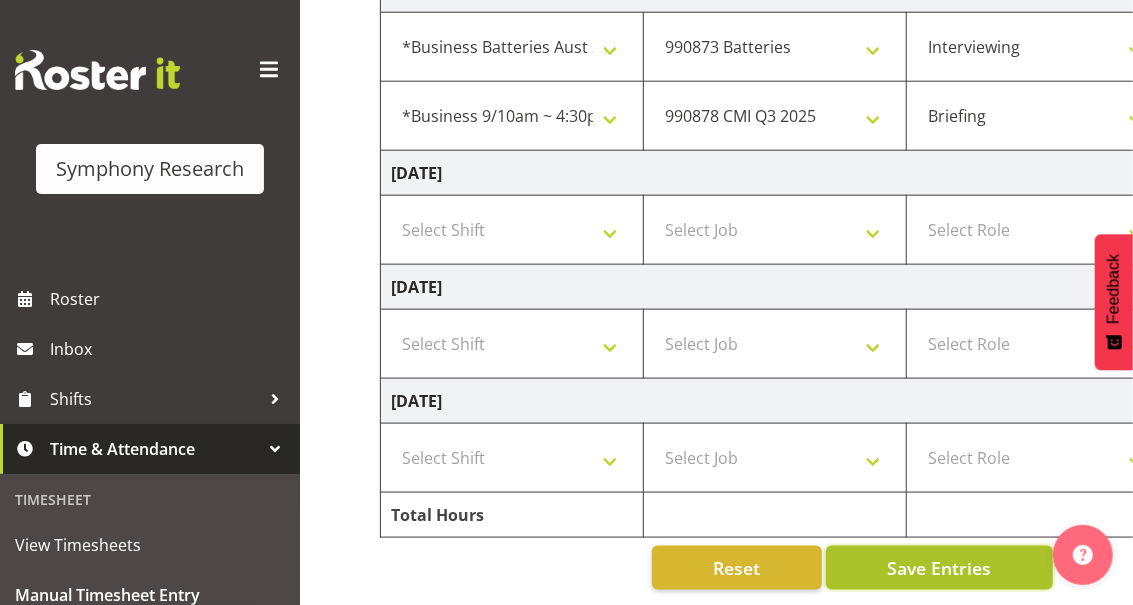 click on "Save
Entries" at bounding box center [939, 568] 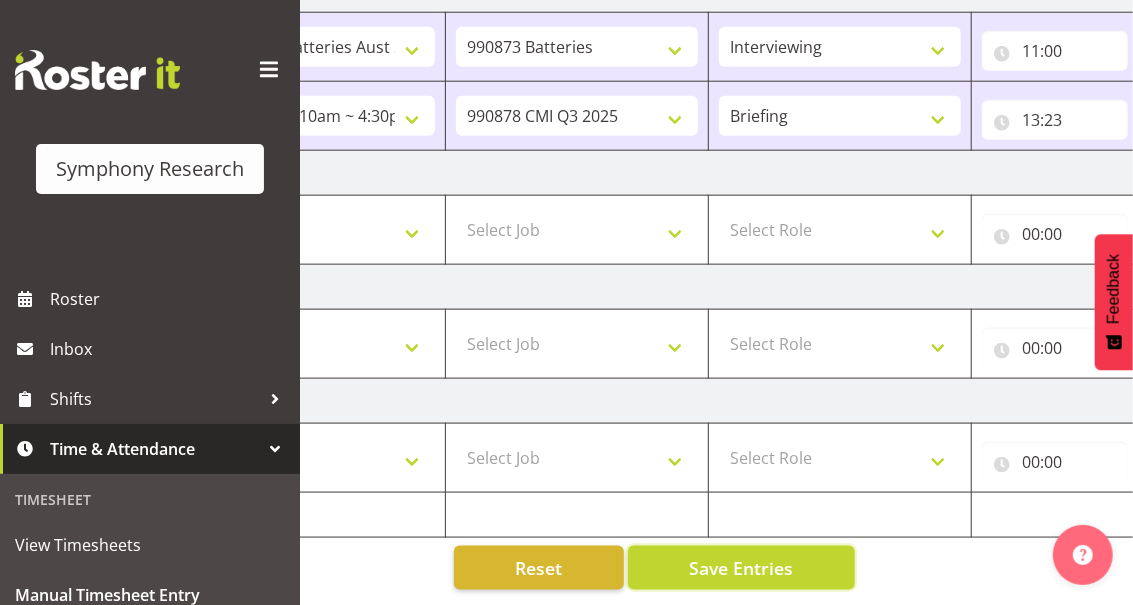 scroll, scrollTop: 0, scrollLeft: 646, axis: horizontal 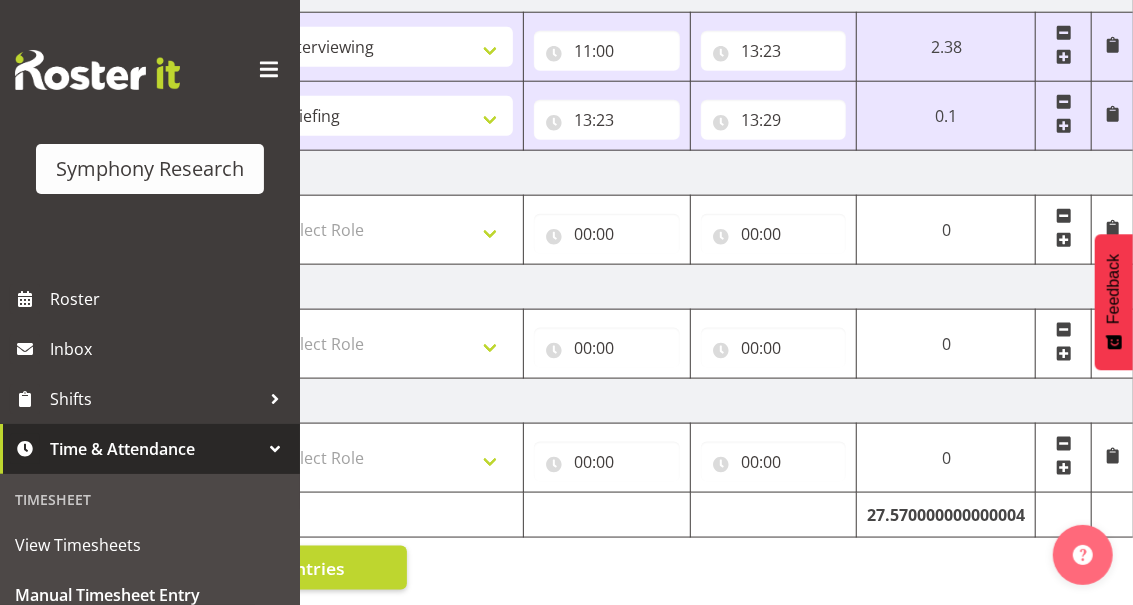 click at bounding box center [1064, 126] 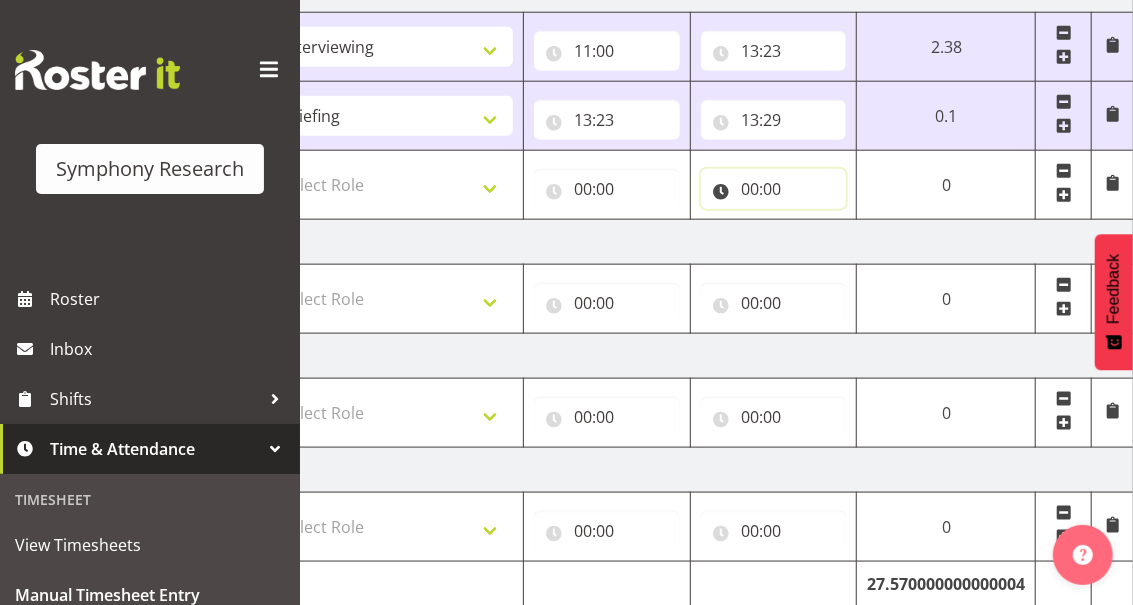 click on "00:00" at bounding box center (774, 189) 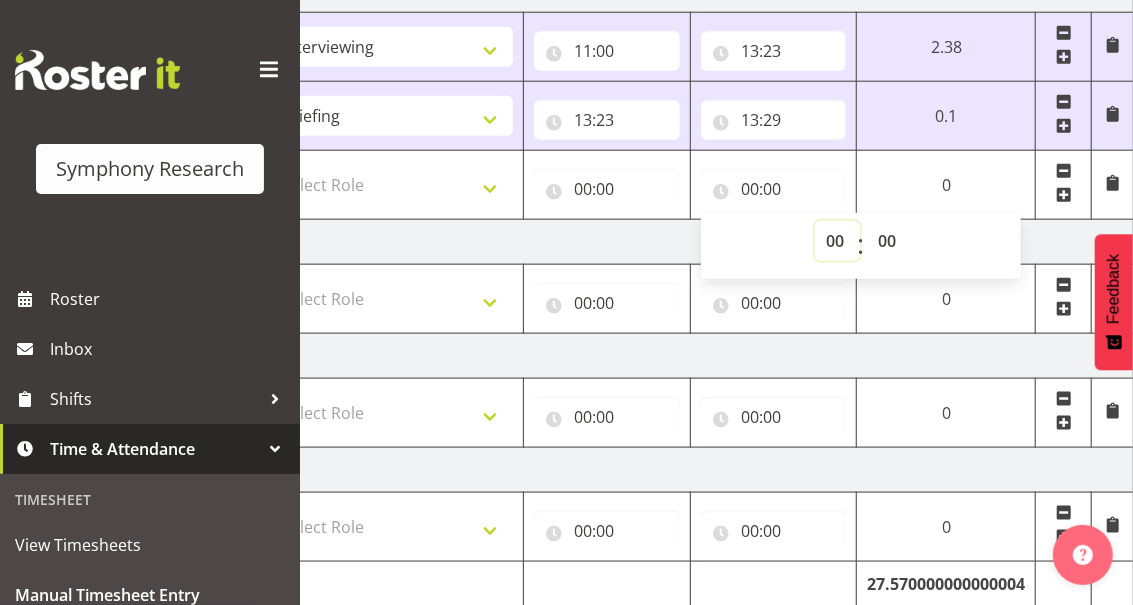 click on "00   01   02   03   04   05   06   07   08   09   10   11   12   13   14   15   16   17   18   19   20   21   22   23" at bounding box center [837, 241] 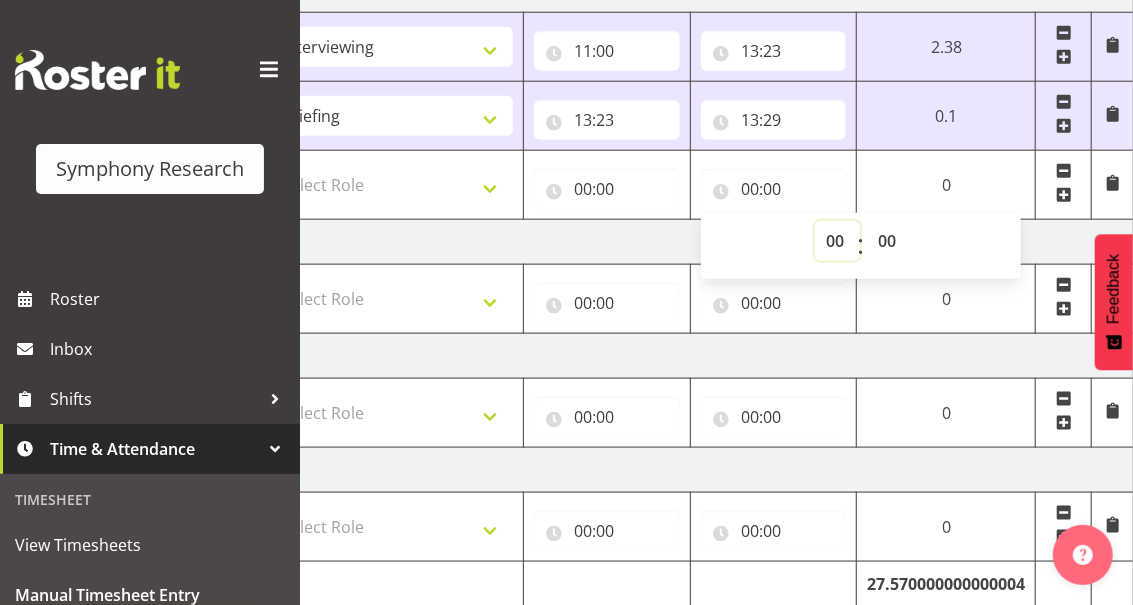 select on "16" 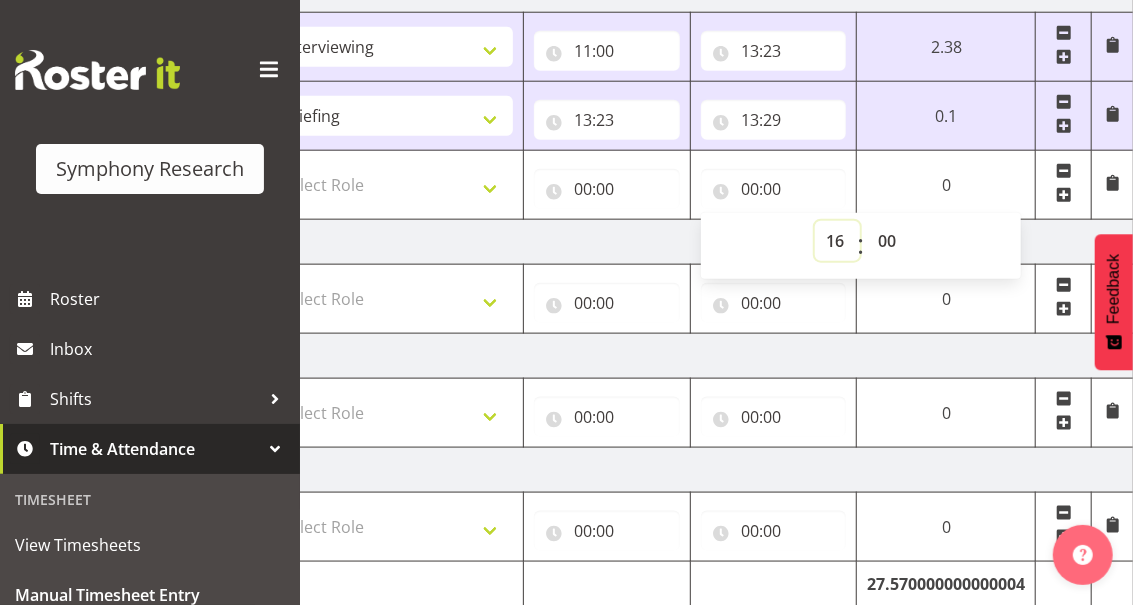 click on "00   01   02   03   04   05   06   07   08   09   10   11   12   13   14   15   16   17   18   19   20   21   22   23" at bounding box center (837, 241) 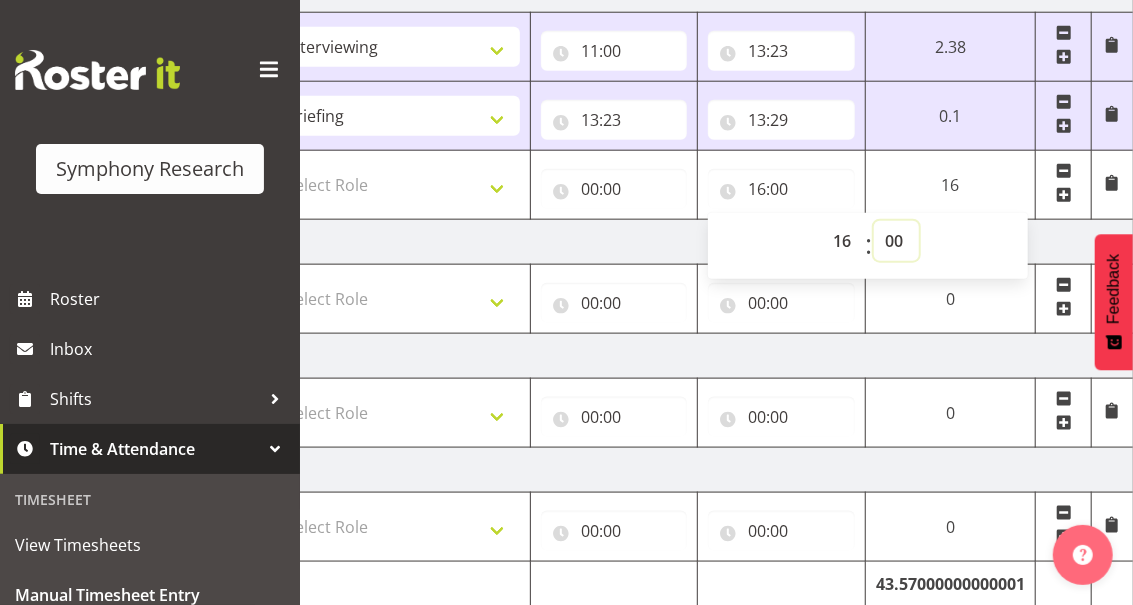click on "00   01   02   03   04   05   06   07   08   09   10   11   12   13   14   15   16   17   18   19   20   21   22   23   24   25   26   27   28   29   30   31   32   33   34   35   36   37   38   39   40   41   42   43   44   45   46   47   48   49   50   51   52   53   54   55   56   57   58   59" at bounding box center (896, 241) 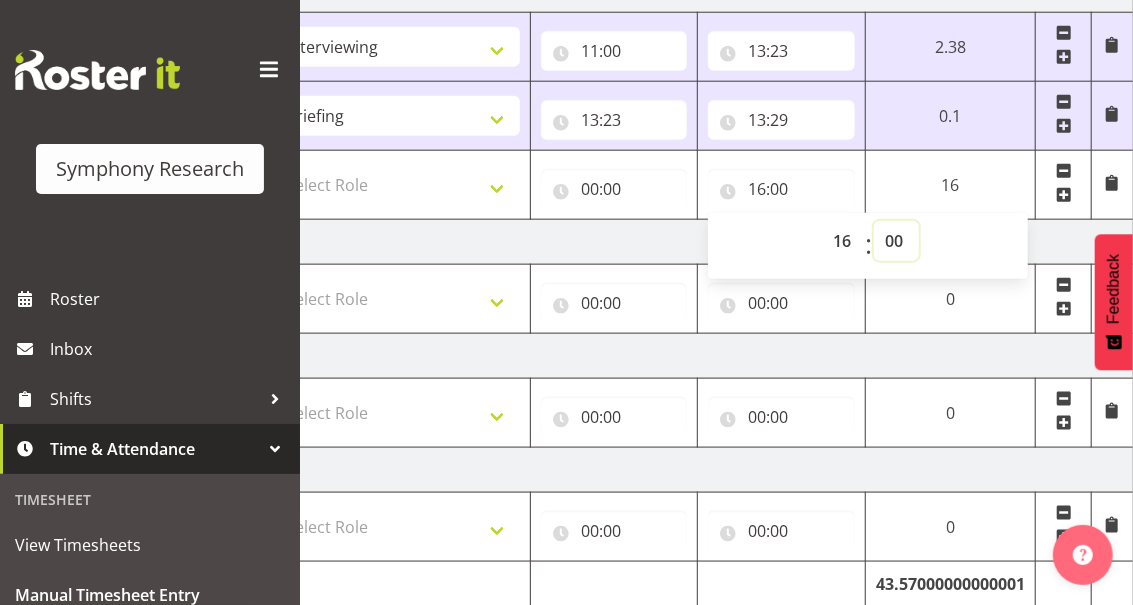 select on "30" 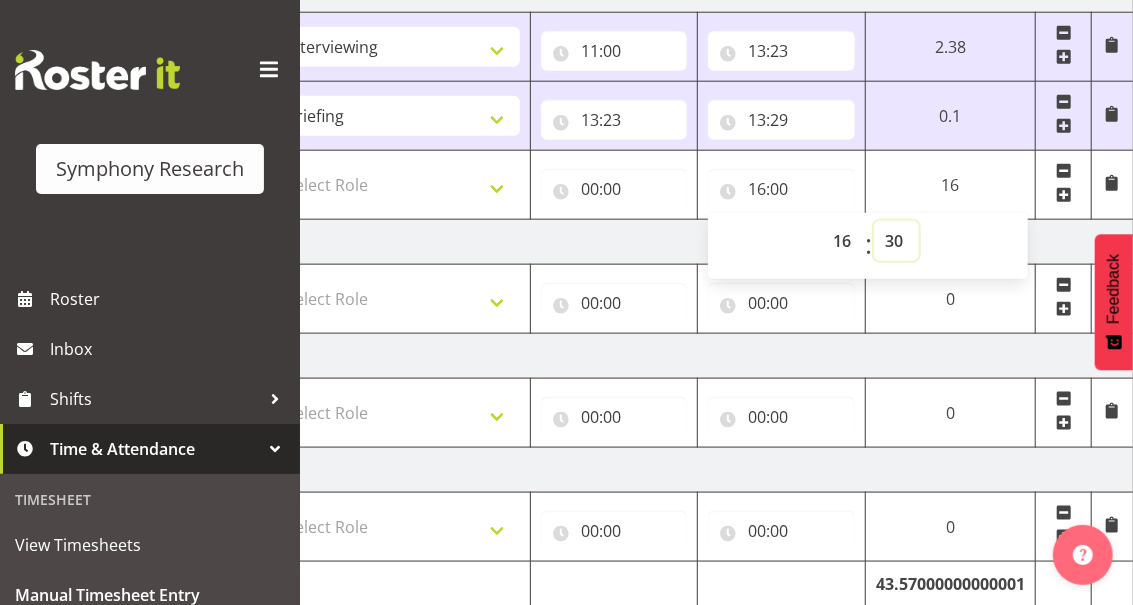 click on "00   01   02   03   04   05   06   07   08   09   10   11   12   13   14   15   16   17   18   19   20   21   22   23   24   25   26   27   28   29   30   31   32   33   34   35   36   37   38   39   40   41   42   43   44   45   46   47   48   49   50   51   52   53   54   55   56   57   58   59" at bounding box center [896, 241] 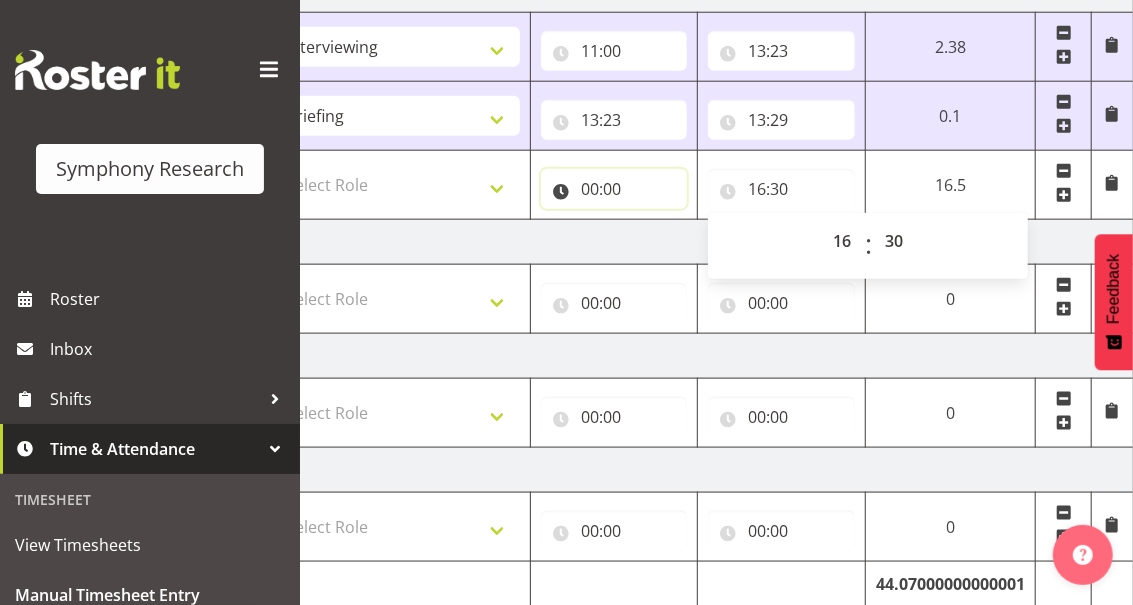 click on "00:00" at bounding box center (614, 189) 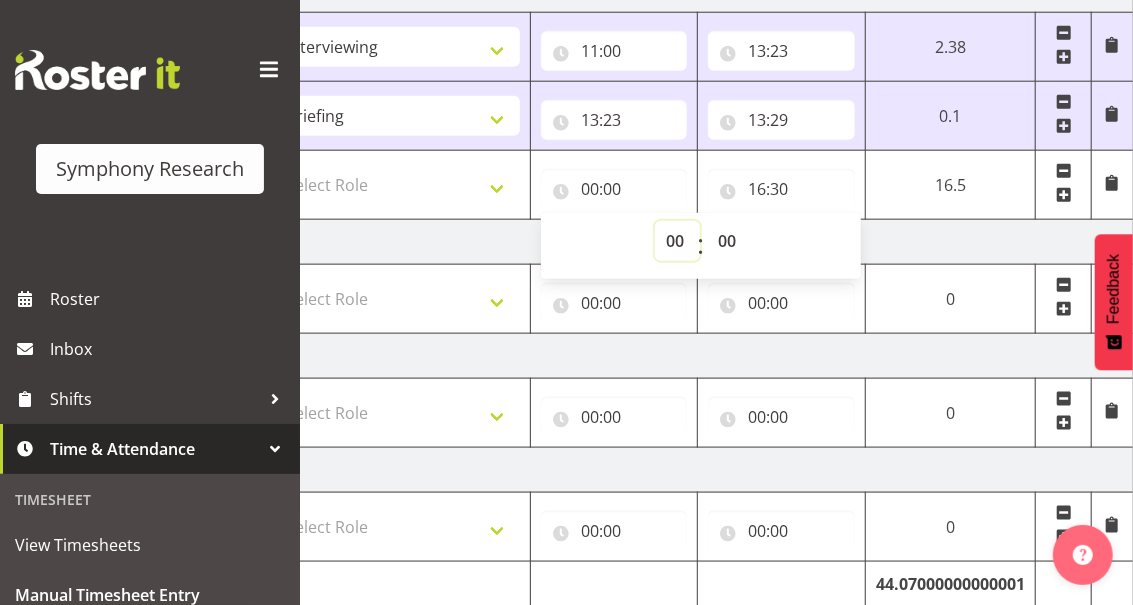 click on "00   01   02   03   04   05   06   07   08   09   10   11   12   13   14   15   16   17   18   19   20   21   22   23" at bounding box center (677, 241) 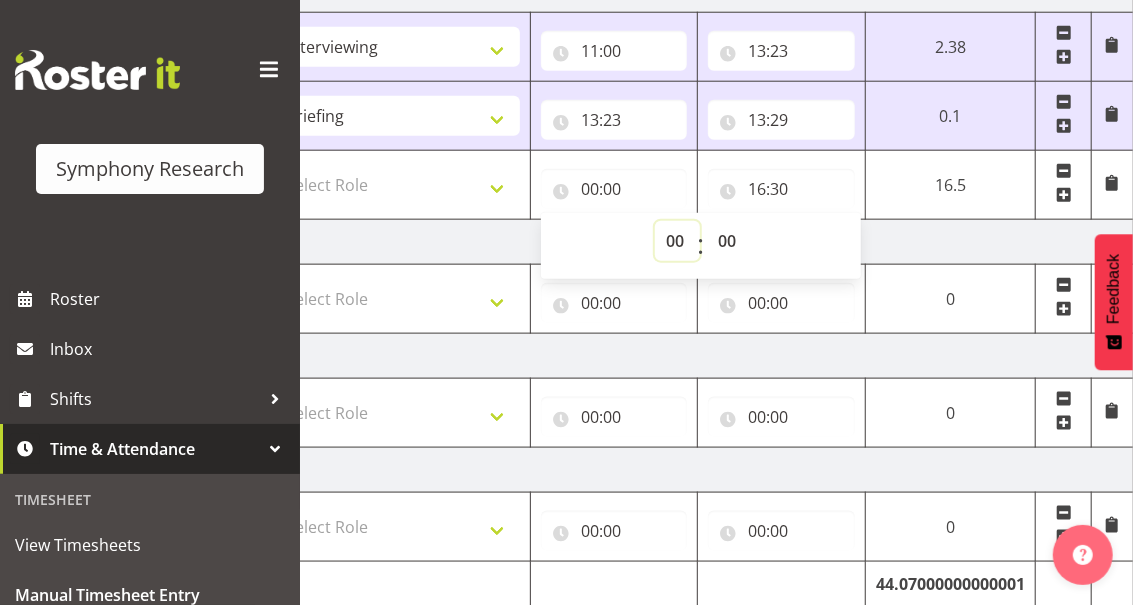 click on "00   01   02   03   04   05   06   07   08   09   10   11   12   13   14   15   16   17   18   19   20   21   22   23" at bounding box center (677, 241) 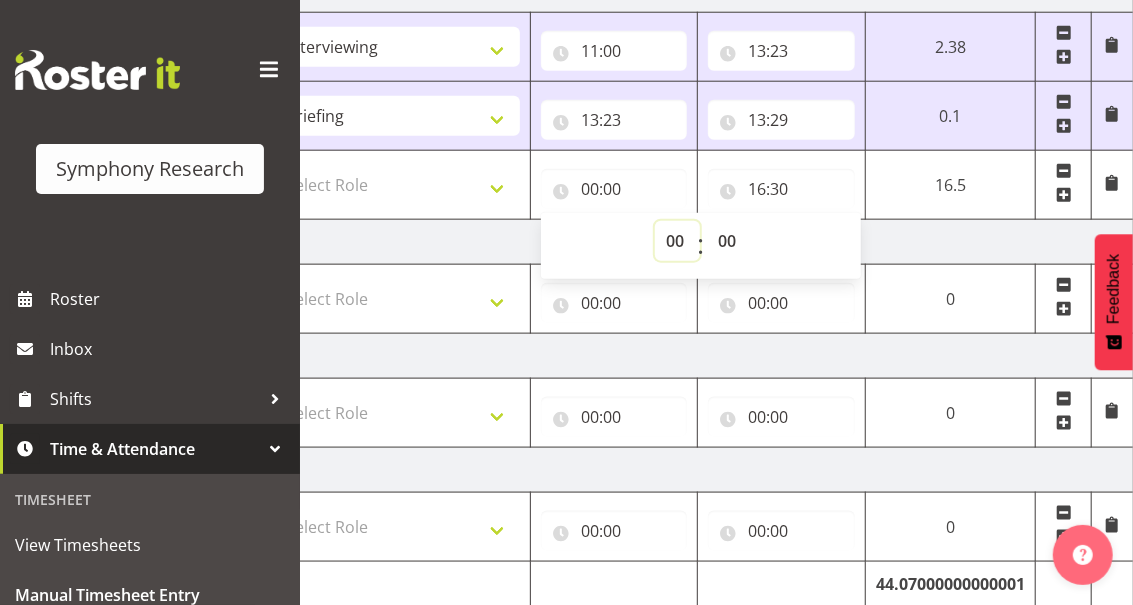 select on "13" 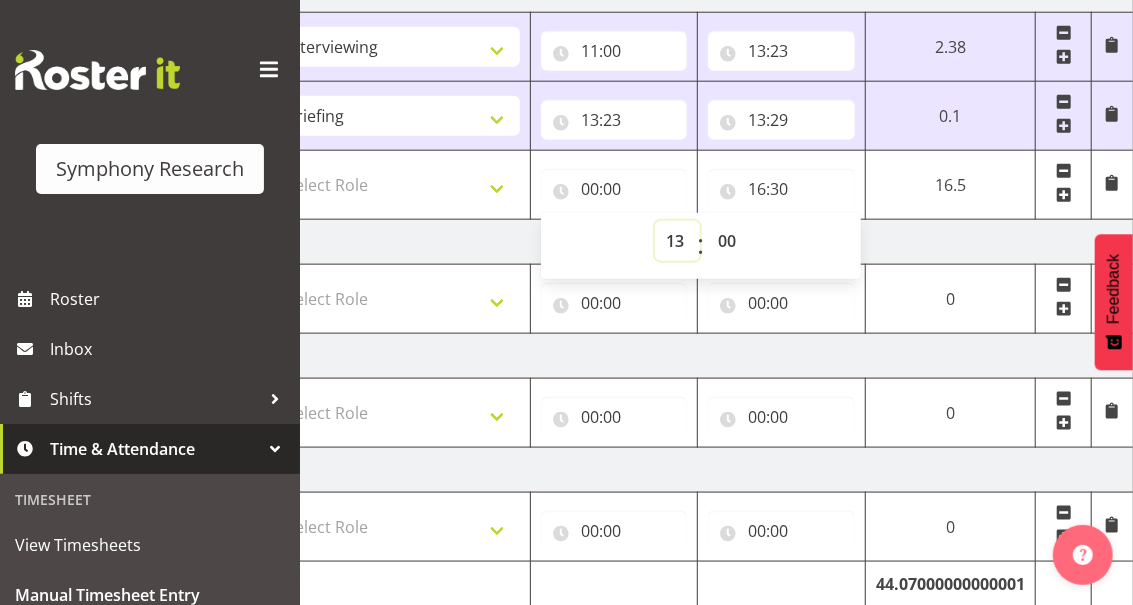 click on "00   01   02   03   04   05   06   07   08   09   10   11   12   13   14   15   16   17   18   19   20   21   22   23" at bounding box center [677, 241] 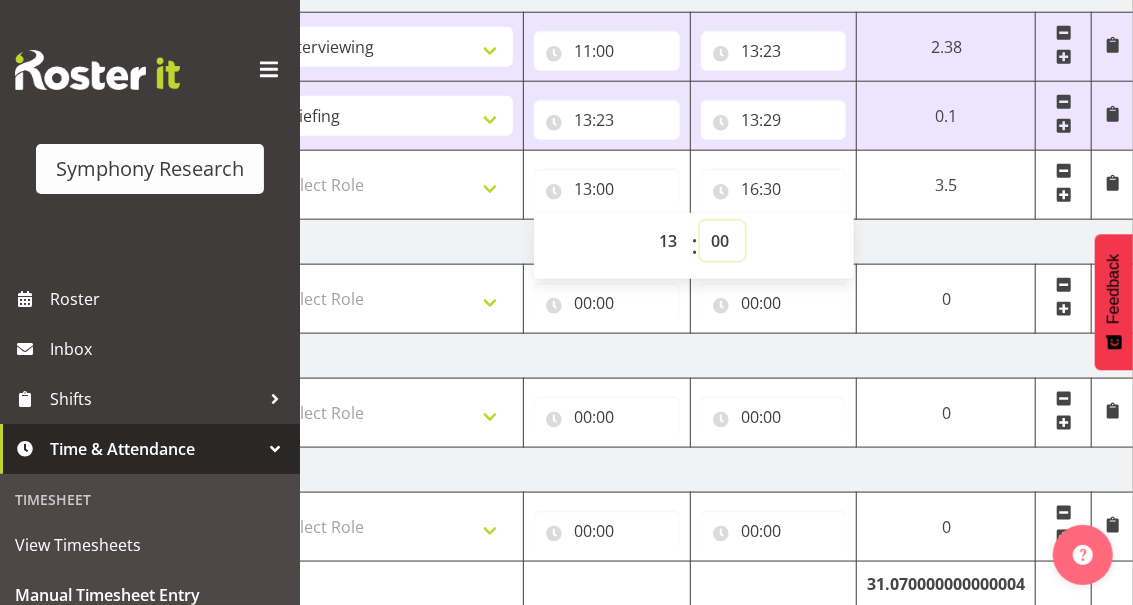 click on "00   01   02   03   04   05   06   07   08   09   10   11   12   13   14   15   16   17   18   19   20   21   22   23   24   25   26   27   28   29   30   31   32   33   34   35   36   37   38   39   40   41   42   43   44   45   46   47   48   49   50   51   52   53   54   55   56   57   58   59" at bounding box center (722, 241) 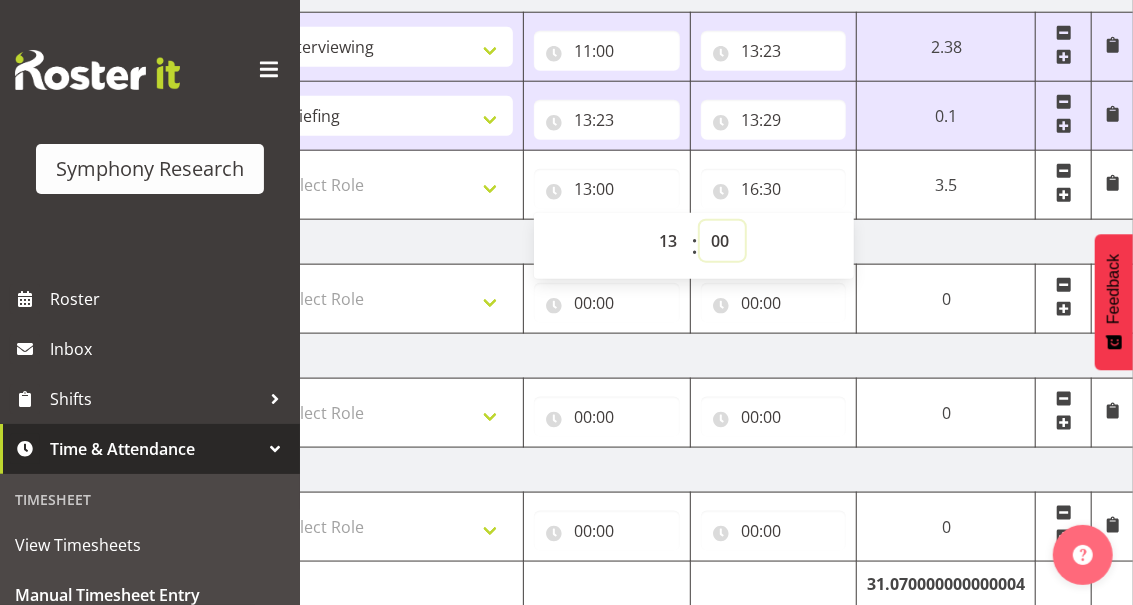 select on "29" 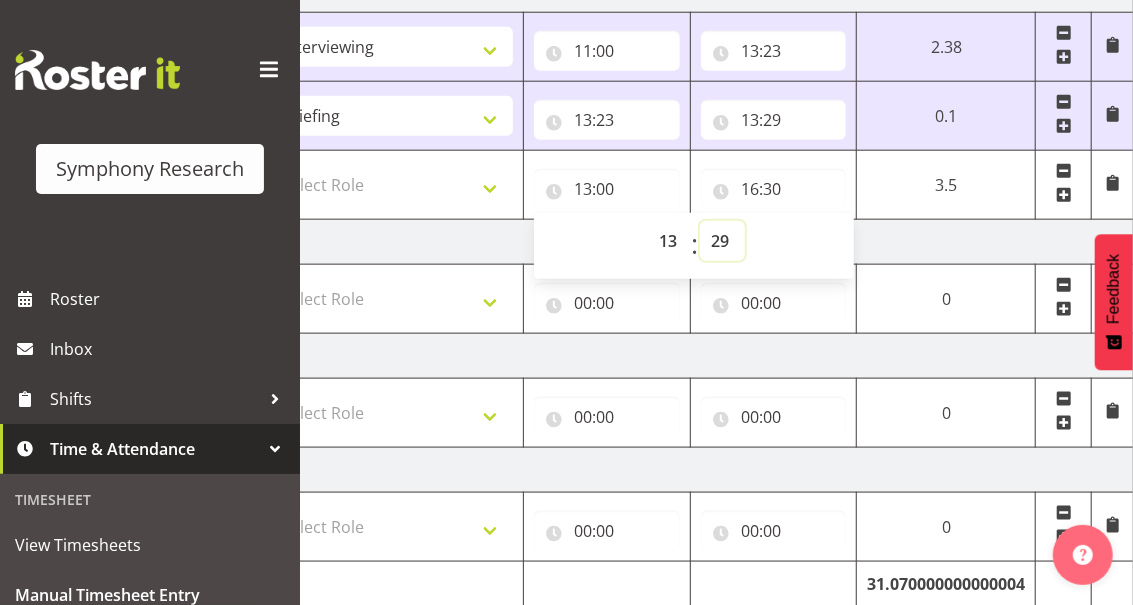 click on "00   01   02   03   04   05   06   07   08   09   10   11   12   13   14   15   16   17   18   19   20   21   22   23   24   25   26   27   28   29   30   31   32   33   34   35   36   37   38   39   40   41   42   43   44   45   46   47   48   49   50   51   52   53   54   55   56   57   58   59" at bounding box center (722, 241) 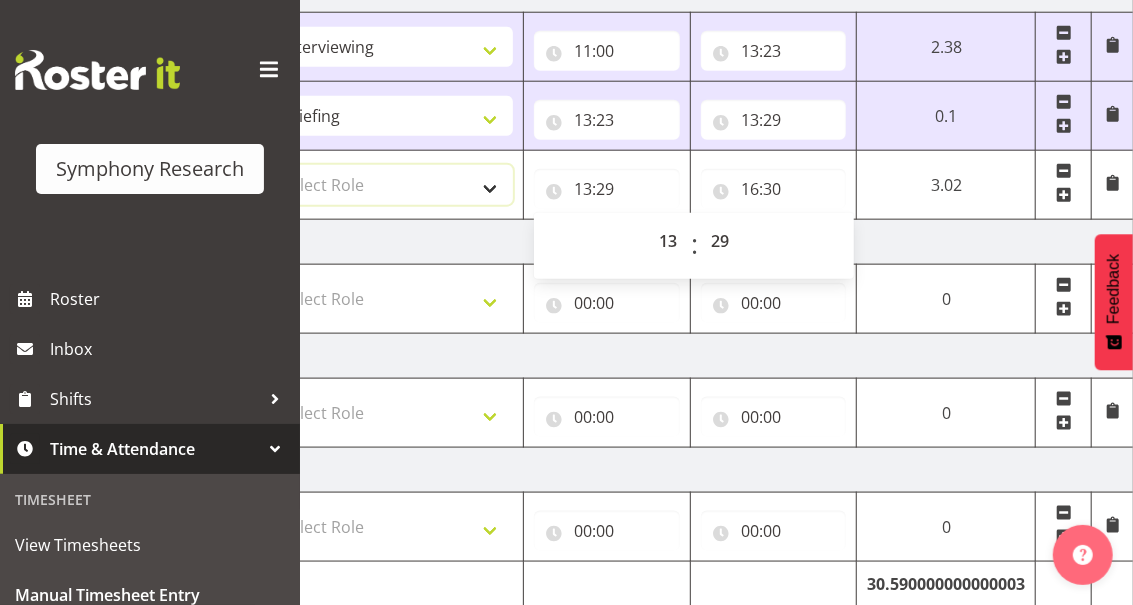 click on "Select Role  Briefing Interviewing" at bounding box center (392, 185) 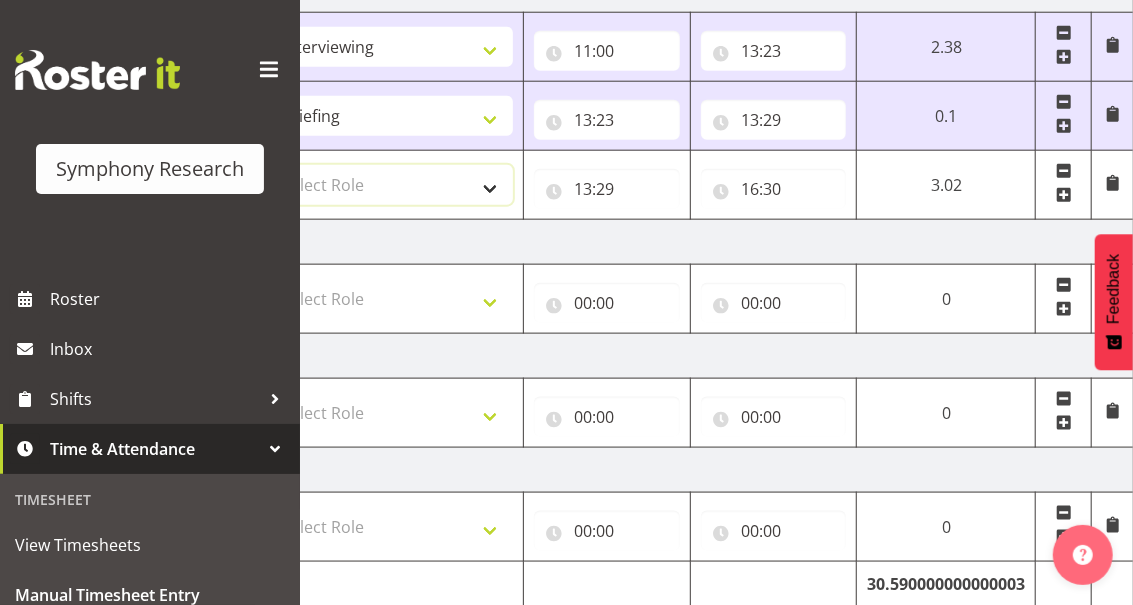 select on "47" 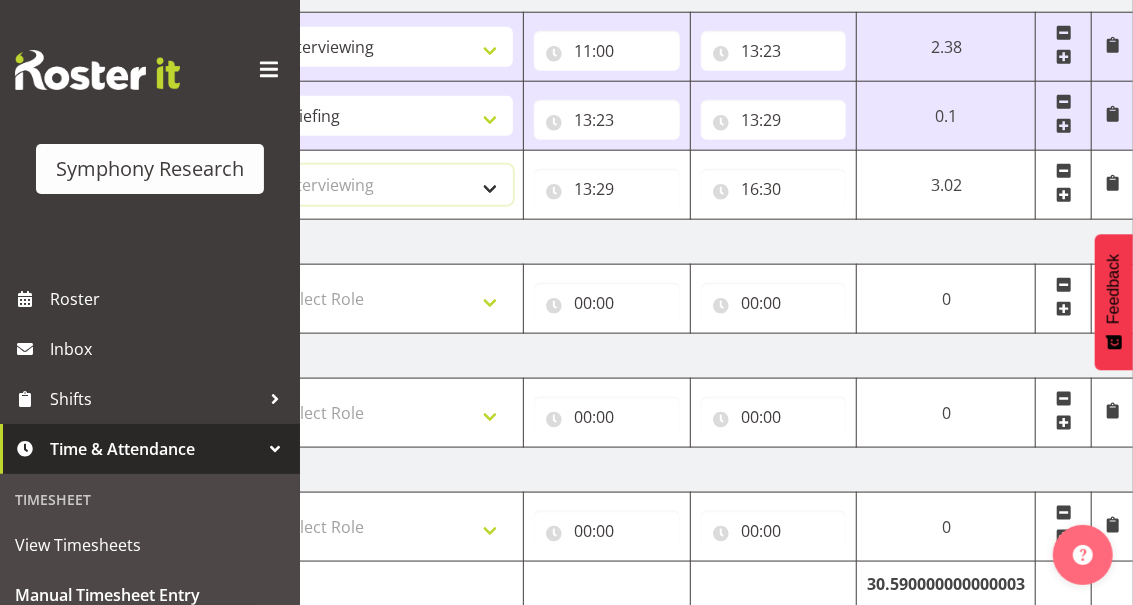 click on "Select Role  Briefing Interviewing" at bounding box center [392, 185] 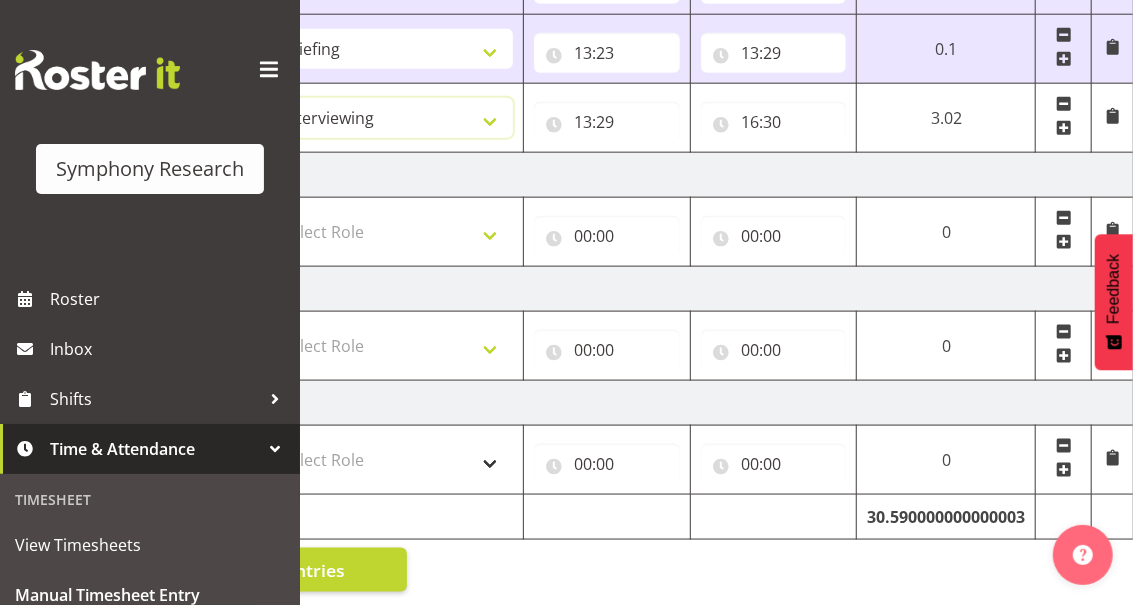 scroll, scrollTop: 1034, scrollLeft: 0, axis: vertical 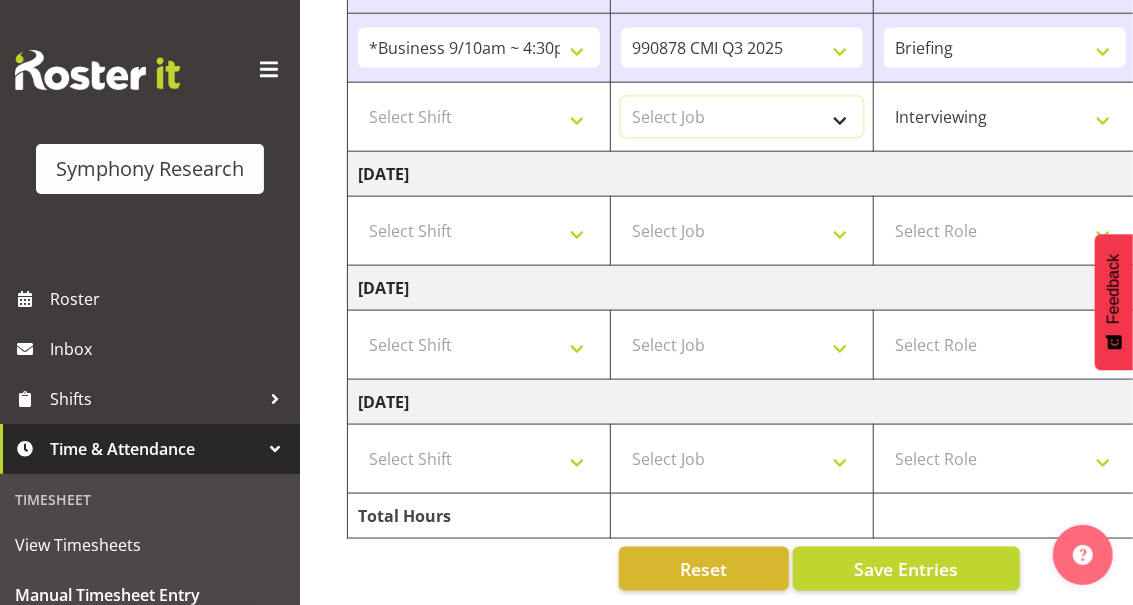 click on "Select Job  550060 IF Admin 553495 Rural Omnibus [DATE] - [DATE] 553500 BFM [DATE] - [DATE] 553501 FMG [DATE] 990000 General 990820 Mobtest 2024 990821 Goldrush 2024 990846 Toka Tu Ake 2025 990855 FENZ 990869 Richmond Home Heating 990873 Batteries 990877 PGG 2025 990878 CMI Q3 2025 990879 Selwyn DC 990881 PowerNet 999996 Training 999997 Recruitment & Training 999999 DT" at bounding box center [742, 117] 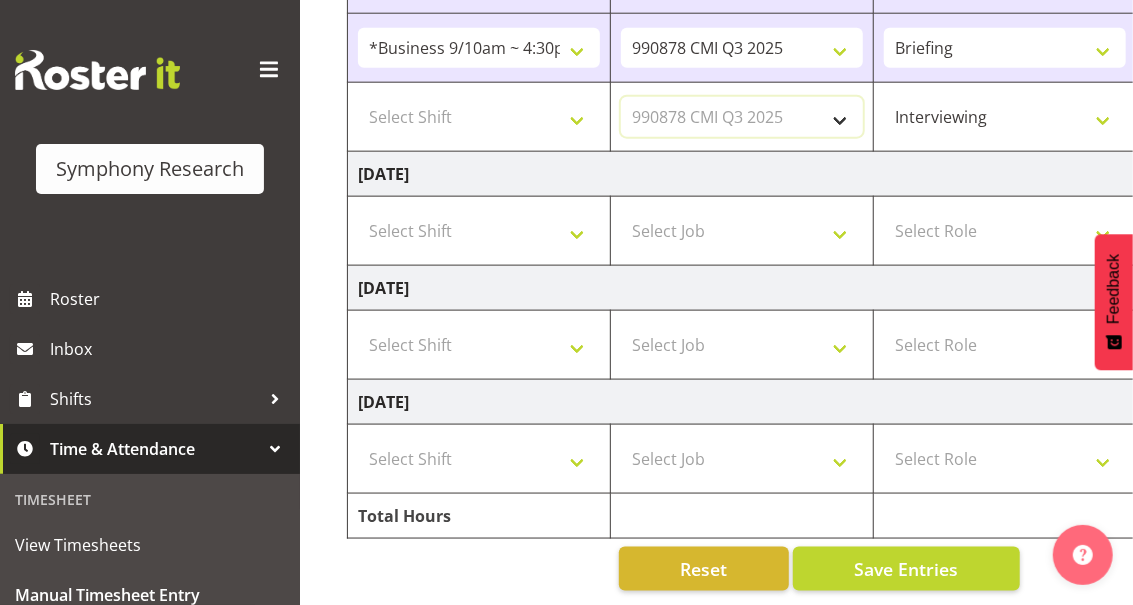 click on "Select Job  550060 IF Admin 553495 Rural Omnibus [DATE] - [DATE] 553500 BFM [DATE] - [DATE] 553501 FMG [DATE] 990000 General 990820 Mobtest 2024 990821 Goldrush 2024 990846 Toka Tu Ake 2025 990855 FENZ 990869 Richmond Home Heating 990873 Batteries 990877 PGG 2025 990878 CMI Q3 2025 990879 Selwyn DC 990881 PowerNet 999996 Training 999997 Recruitment & Training 999999 DT" at bounding box center [742, 117] 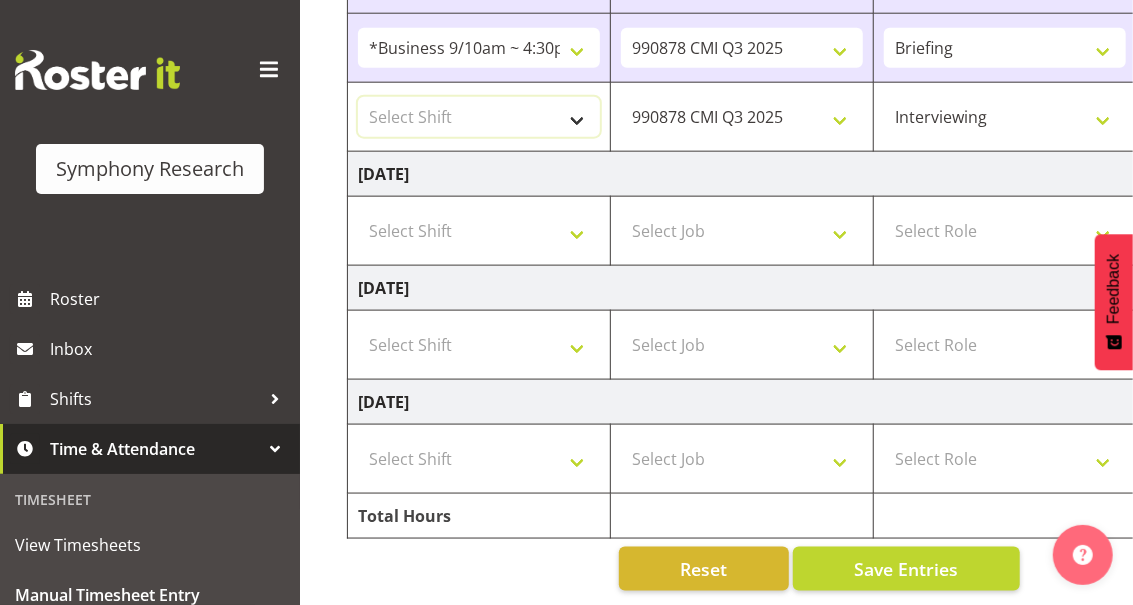 click on "Select Shift  !!Project Briefing  (Job to be assigned) !!Weekend Residential    (Roster IT Shift Label) *Business  9/10am ~ 4:30pm *Business Batteries Aust Shift 11am ~ 7pm *Business Supervisor *Evening Residential Shift 5-9pm *Farm Projects PGG Evening *Farm Projects PGG Weekend *Home Heating Evenings *Home Heating Weekend *RP Track  C *RP Track C Weekend *RP Weekly/Monthly Tracks *Supervisor Call Centre *Supervisor Evening *Supervisors & Call Centre Weekend *To Be Briefed AU Batteries Evening 5~7pm or later PowerNet Evenings PowerNet Weekend Test World Poll Aust Late 9p~10:30p World Poll Aust Wkend World Poll Aust. 6:30~10:30pm World Poll Pilot Aust 6:30~10:30pm" at bounding box center (479, 117) 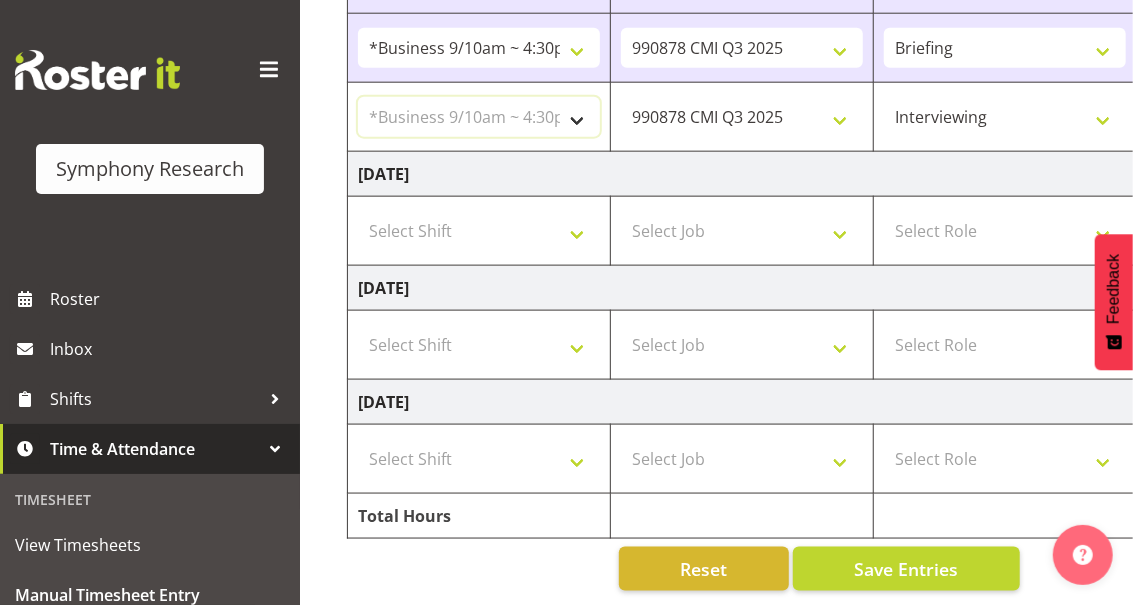 click on "Select Shift  !!Project Briefing  (Job to be assigned) !!Weekend Residential    (Roster IT Shift Label) *Business  9/10am ~ 4:30pm *Business Batteries Aust Shift 11am ~ 7pm *Business Supervisor *Evening Residential Shift 5-9pm *Farm Projects PGG Evening *Farm Projects PGG Weekend *Home Heating Evenings *Home Heating Weekend *RP Track  C *RP Track C Weekend *RP Weekly/Monthly Tracks *Supervisor Call Centre *Supervisor Evening *Supervisors & Call Centre Weekend *To Be Briefed AU Batteries Evening 5~7pm or later PowerNet Evenings PowerNet Weekend Test World Poll Aust Late 9p~10:30p World Poll Aust Wkend World Poll Aust. 6:30~10:30pm World Poll Pilot Aust 6:30~10:30pm" at bounding box center [479, 117] 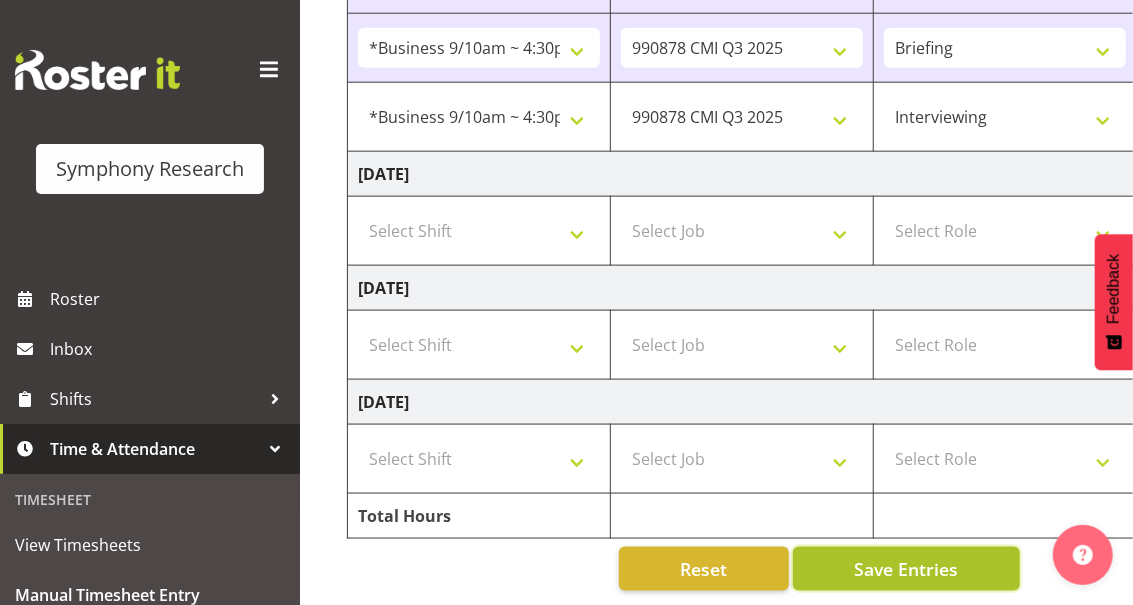 click on "Save
Entries" at bounding box center (906, 569) 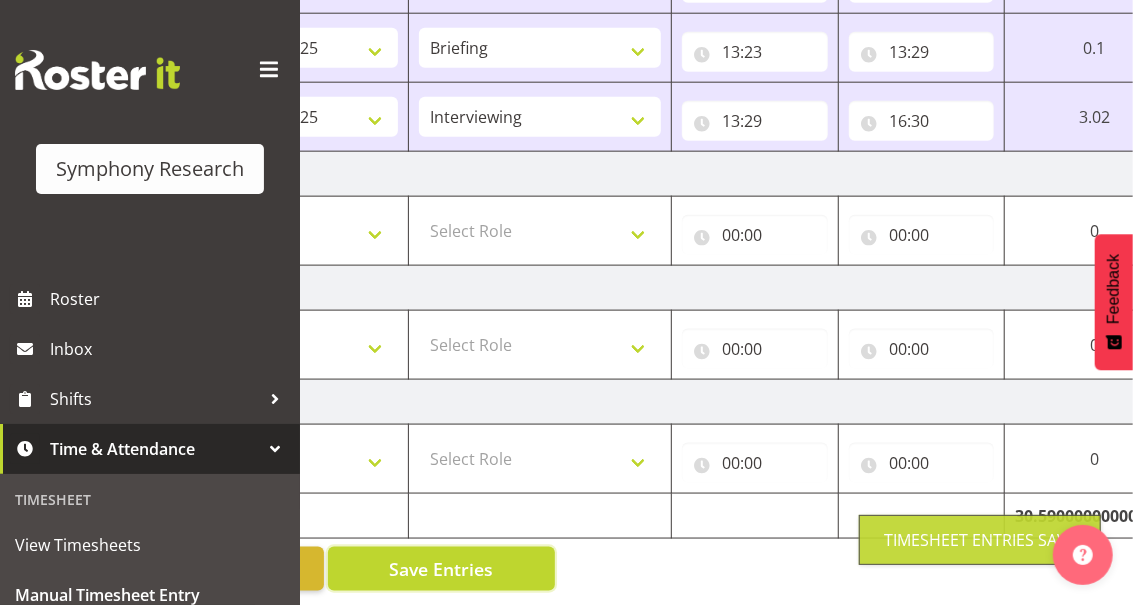 scroll, scrollTop: 0, scrollLeft: 646, axis: horizontal 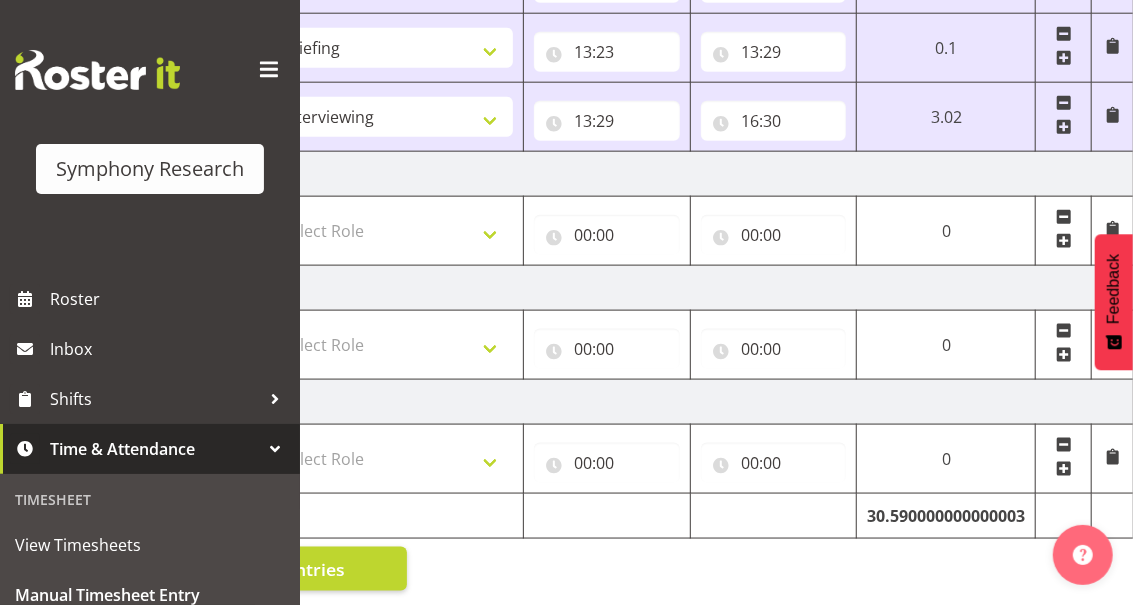 click at bounding box center [1064, 127] 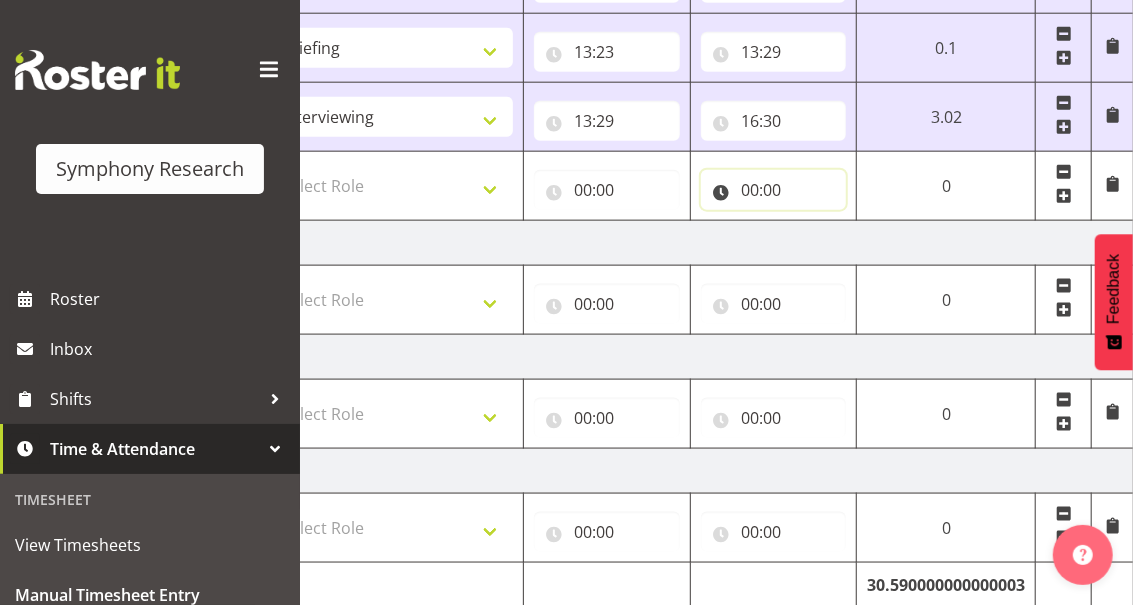 click on "00:00" at bounding box center [774, 190] 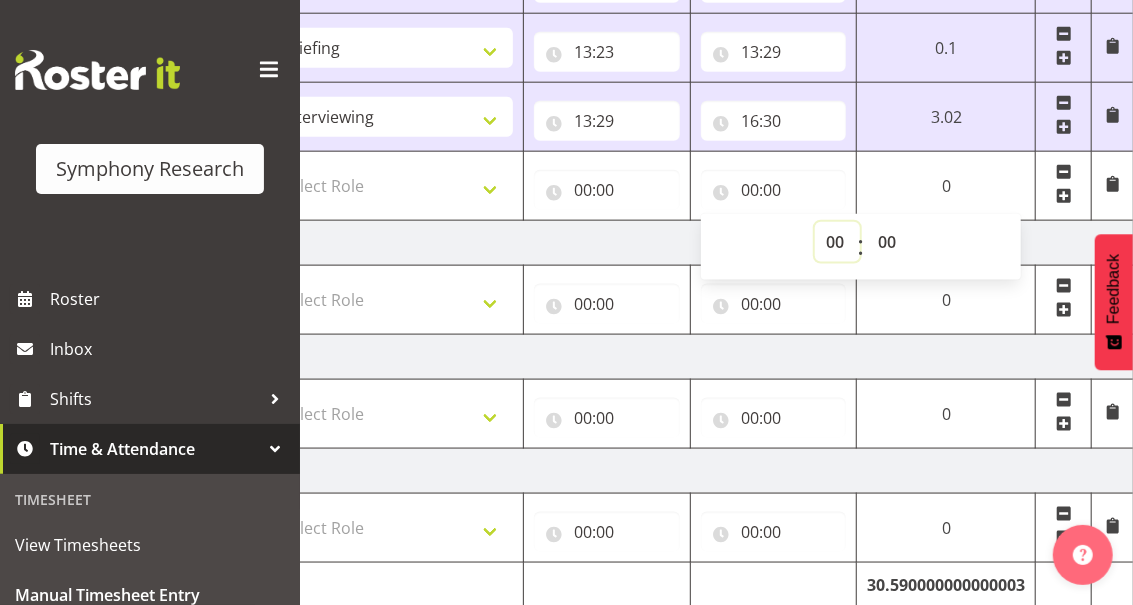 click on "00   01   02   03   04   05   06   07   08   09   10   11   12   13   14   15   16   17   18   19   20   21   22   23" at bounding box center (837, 242) 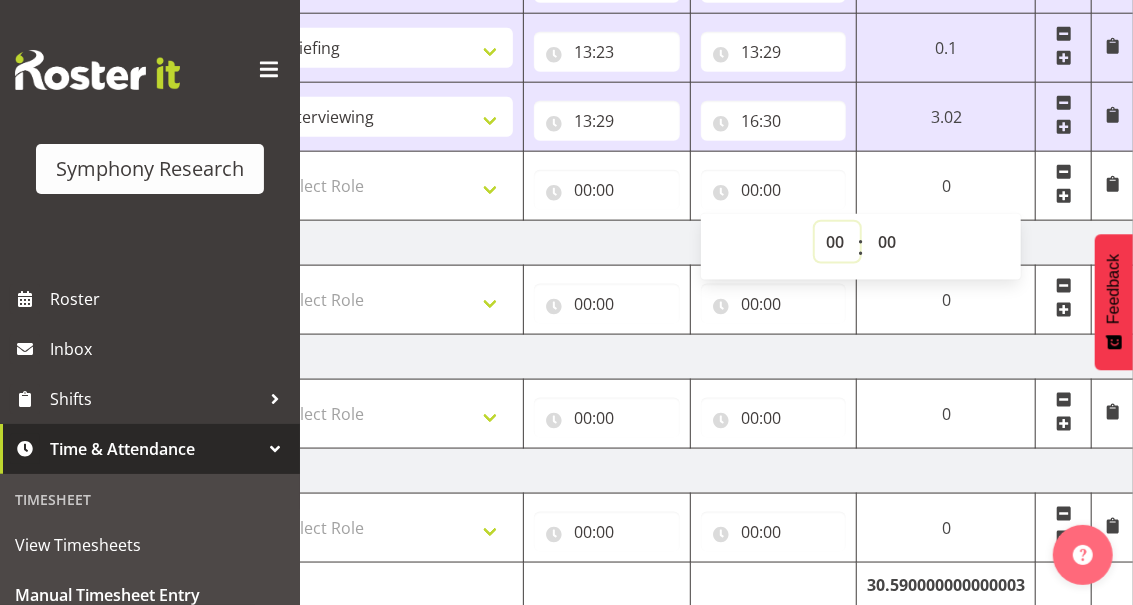 select on "17" 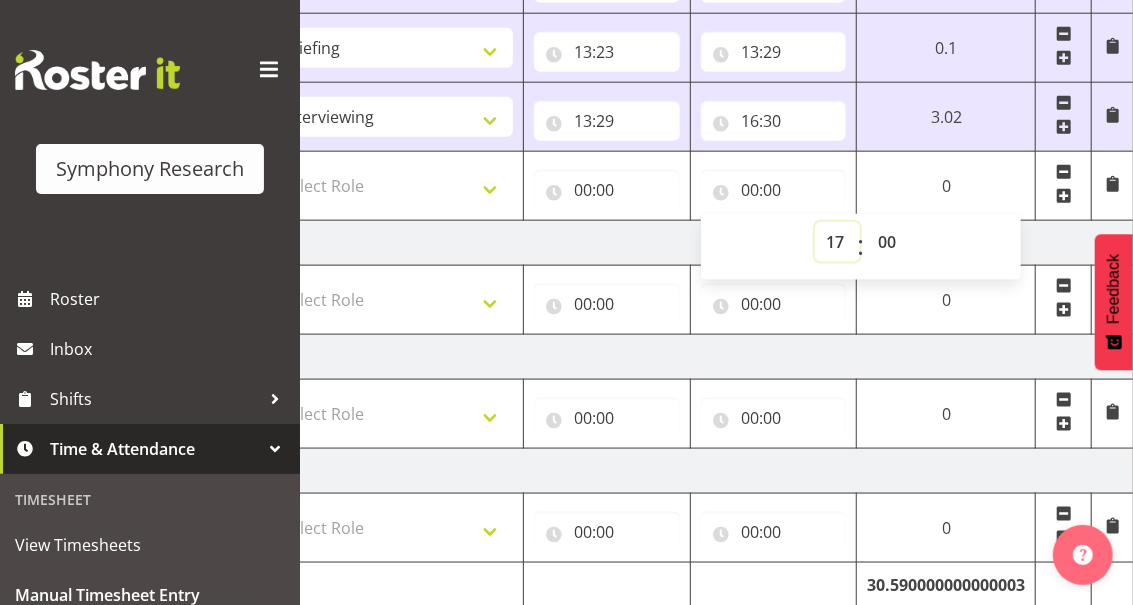 click on "00   01   02   03   04   05   06   07   08   09   10   11   12   13   14   15   16   17   18   19   20   21   22   23" at bounding box center [837, 242] 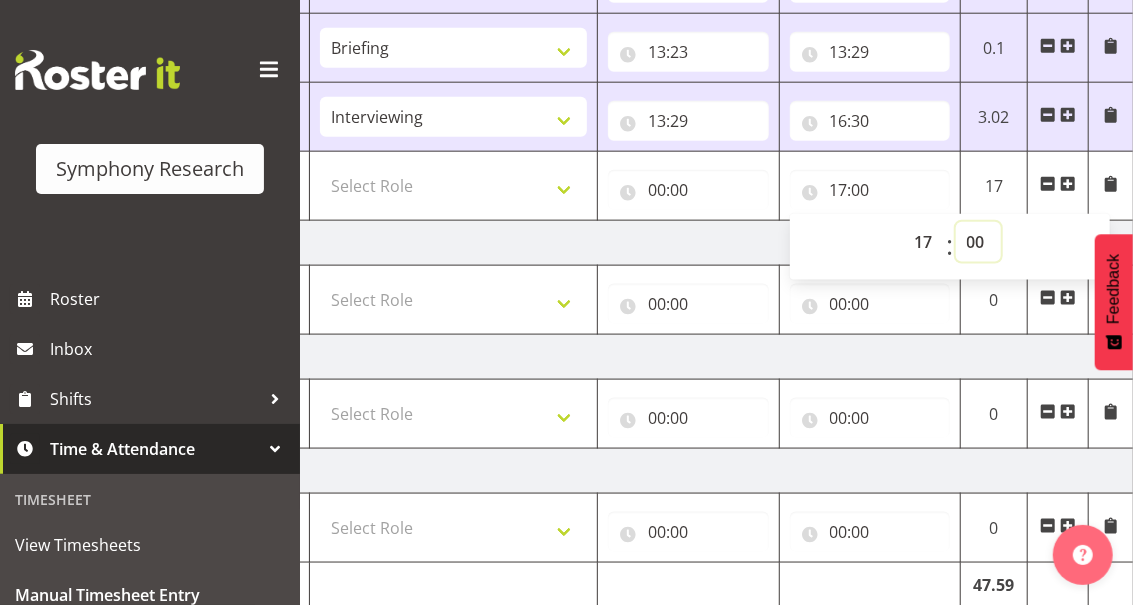 click on "00   01   02   03   04   05   06   07   08   09   10   11   12   13   14   15   16   17   18   19   20   21   22   23   24   25   26   27   28   29   30   31   32   33   34   35   36   37   38   39   40   41   42   43   44   45   46   47   48   49   50   51   52   53   54   55   56   57   58   59" at bounding box center (978, 242) 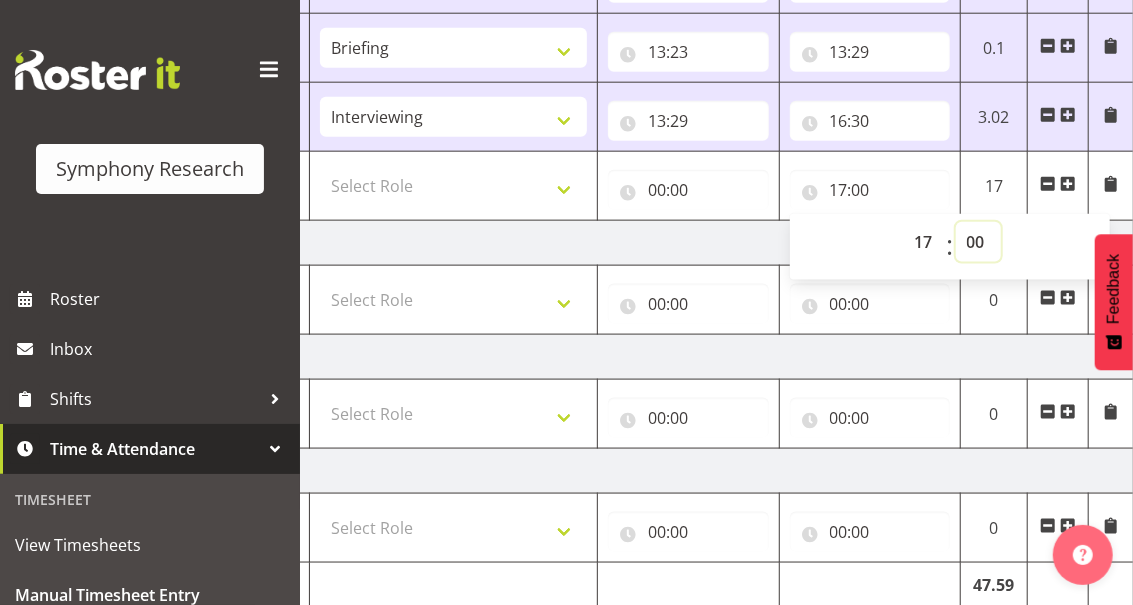select on "53" 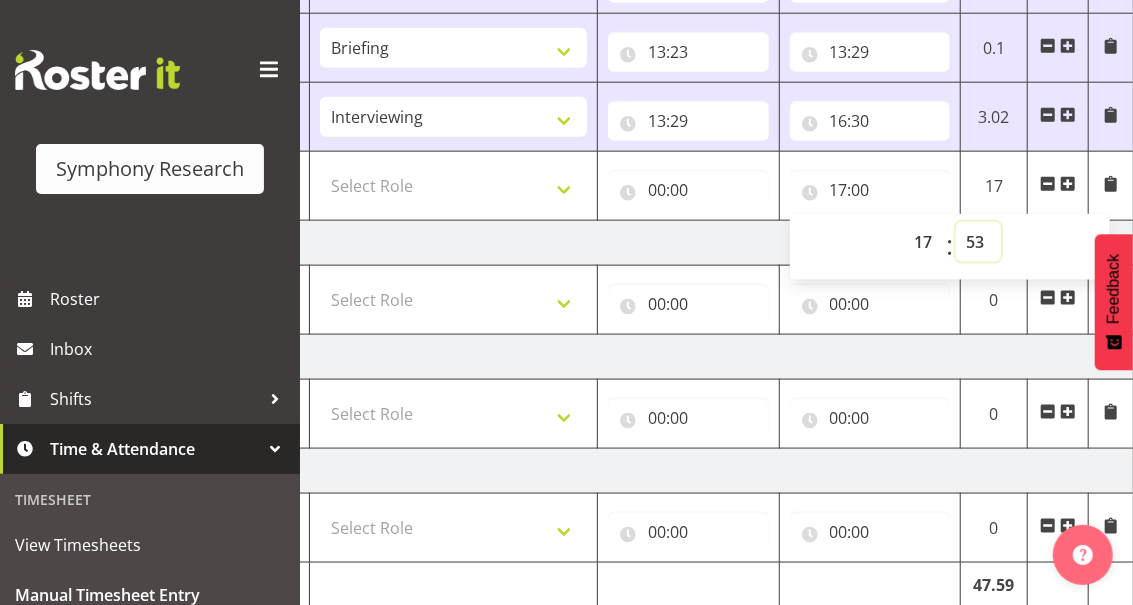 click on "00   01   02   03   04   05   06   07   08   09   10   11   12   13   14   15   16   17   18   19   20   21   22   23   24   25   26   27   28   29   30   31   32   33   34   35   36   37   38   39   40   41   42   43   44   45   46   47   48   49   50   51   52   53   54   55   56   57   58   59" at bounding box center (978, 242) 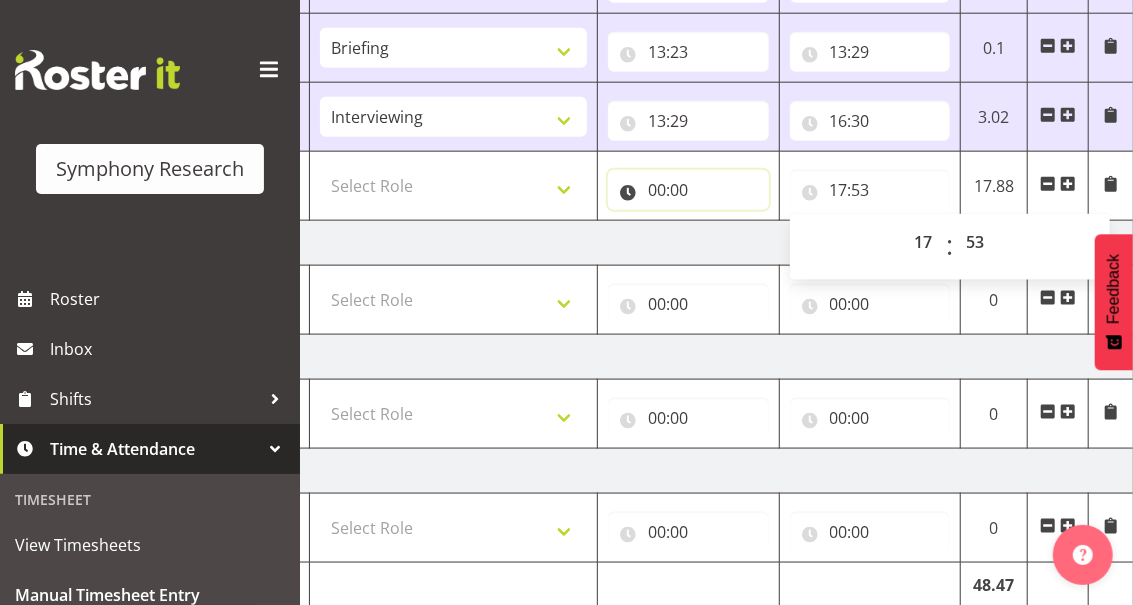 click on "00:00" at bounding box center (688, 190) 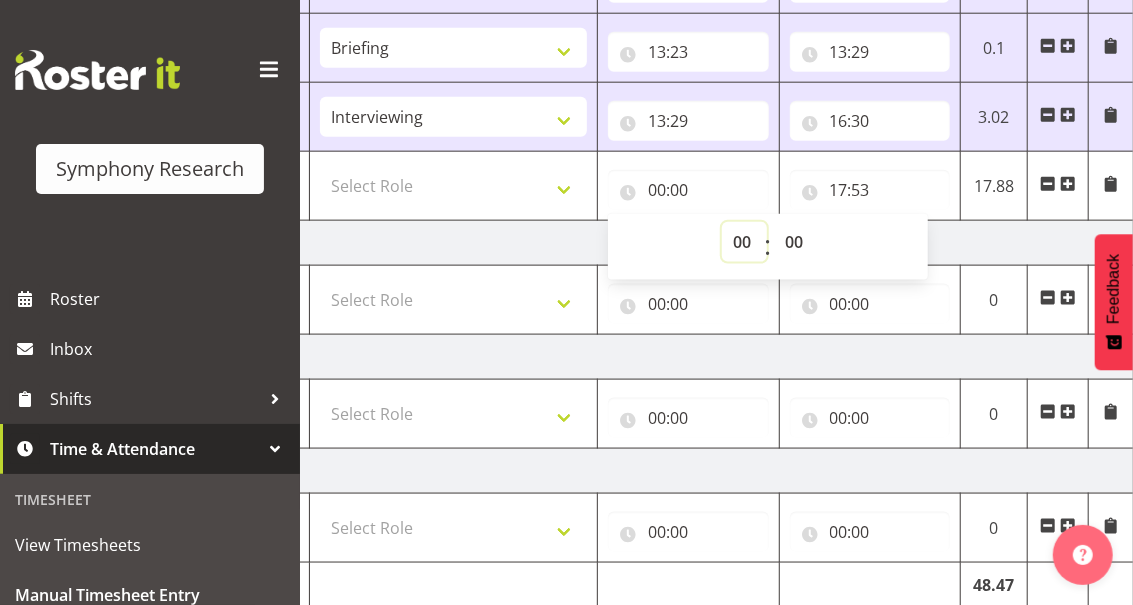 click on "00   01   02   03   04   05   06   07   08   09   10   11   12   13   14   15   16   17   18   19   20   21   22   23" at bounding box center (744, 242) 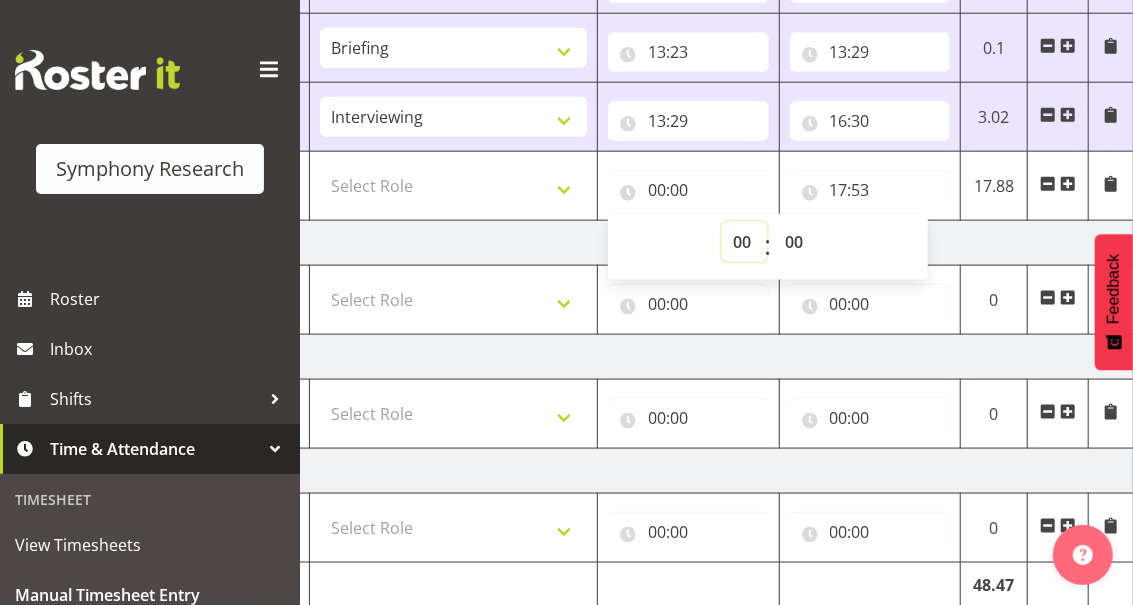 select on "17" 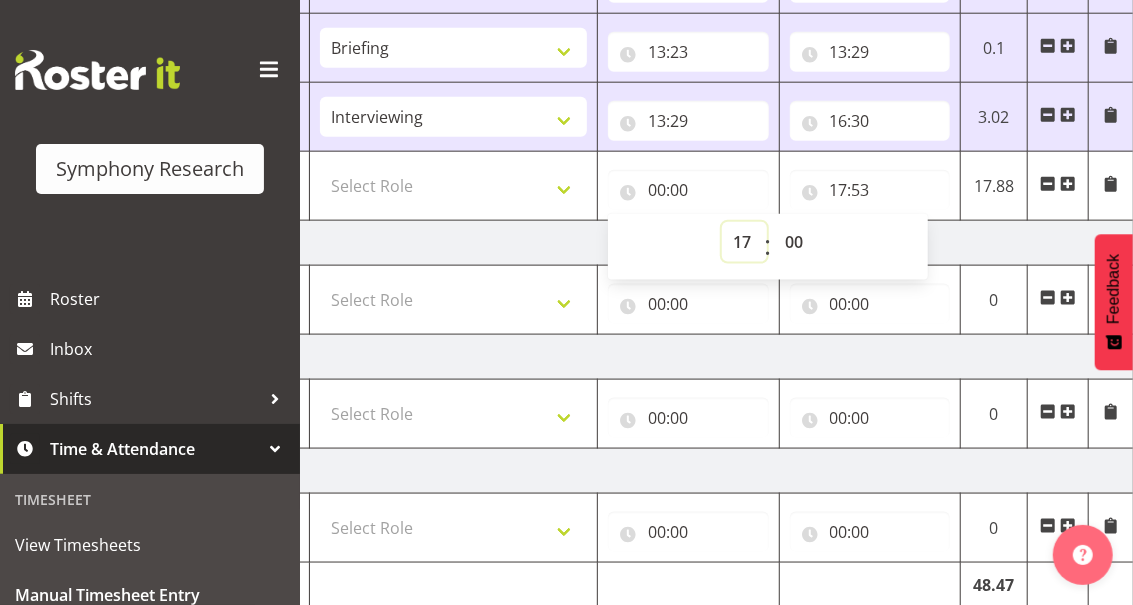 click on "00   01   02   03   04   05   06   07   08   09   10   11   12   13   14   15   16   17   18   19   20   21   22   23" at bounding box center [744, 242] 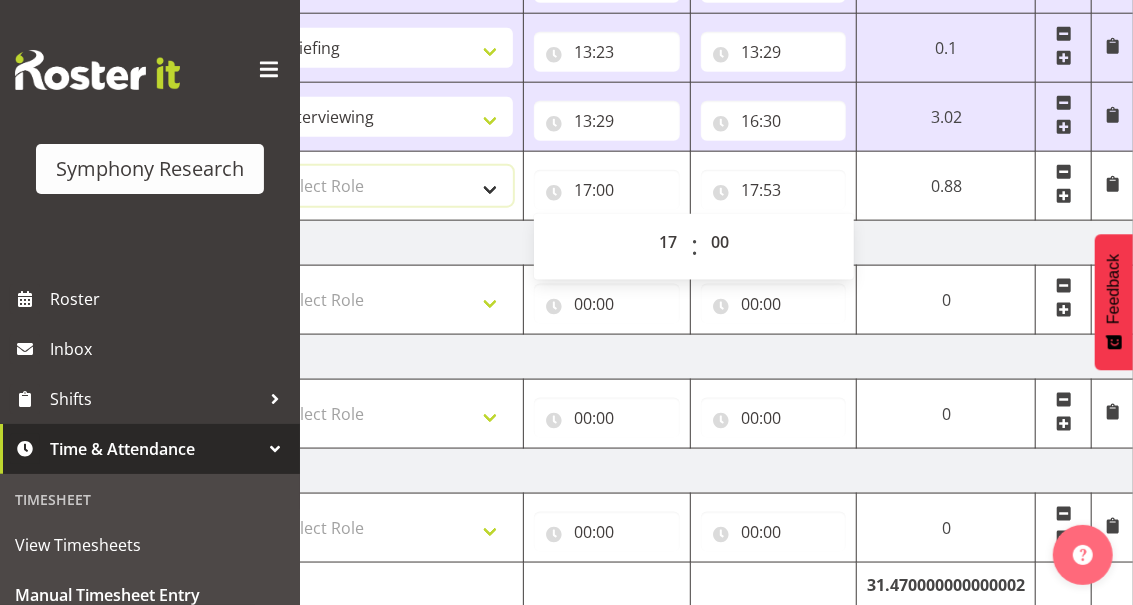 click on "Select Role  Briefing Interviewing" at bounding box center (392, 186) 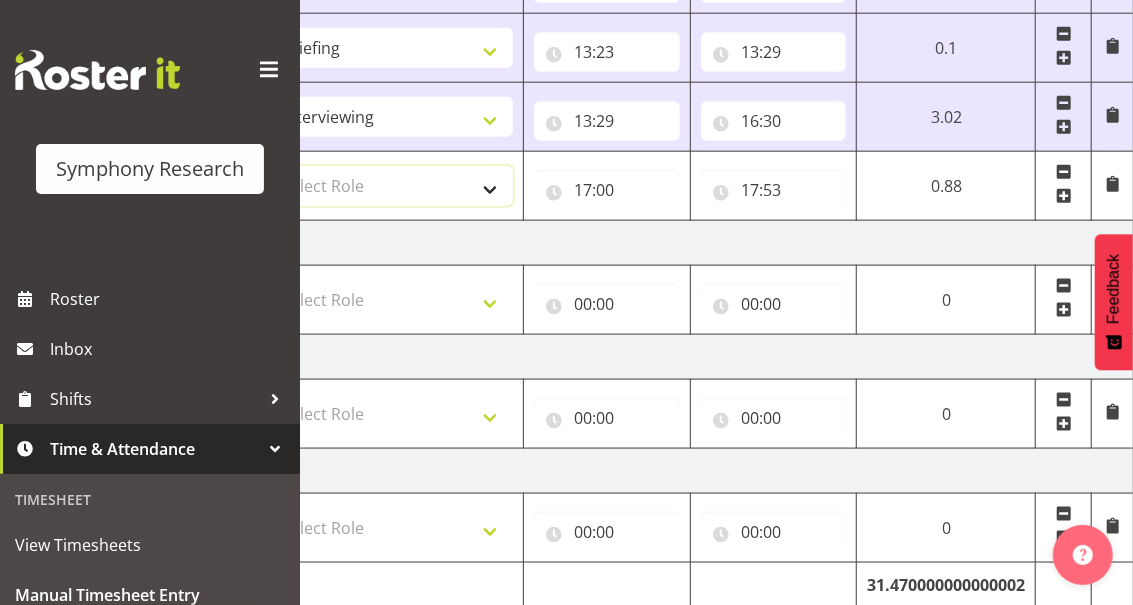 select on "297" 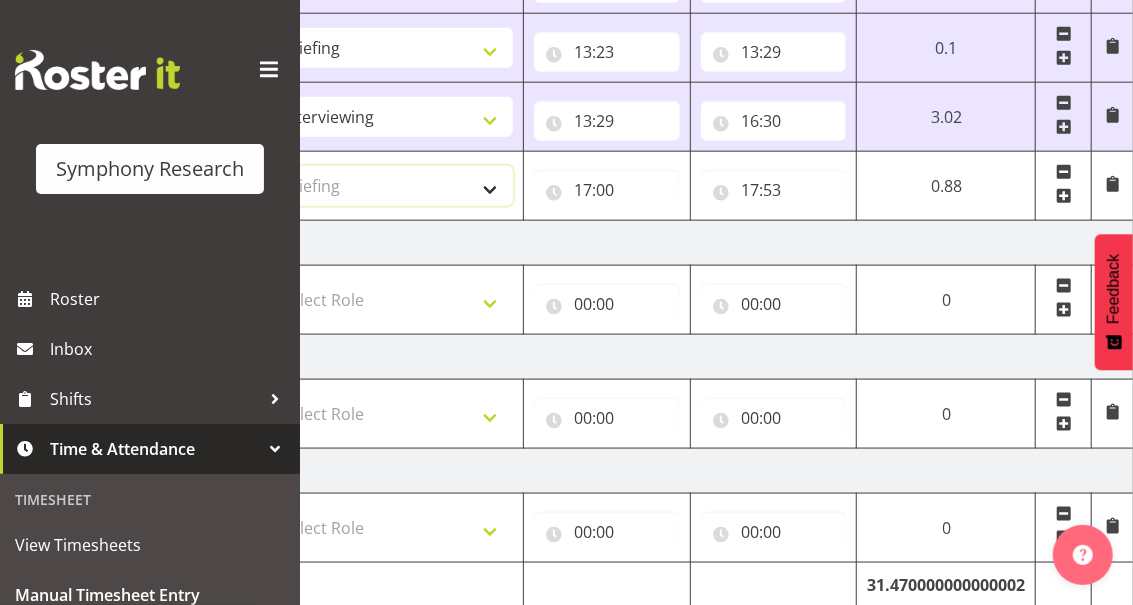 click on "Select Role  Briefing Interviewing" at bounding box center [392, 186] 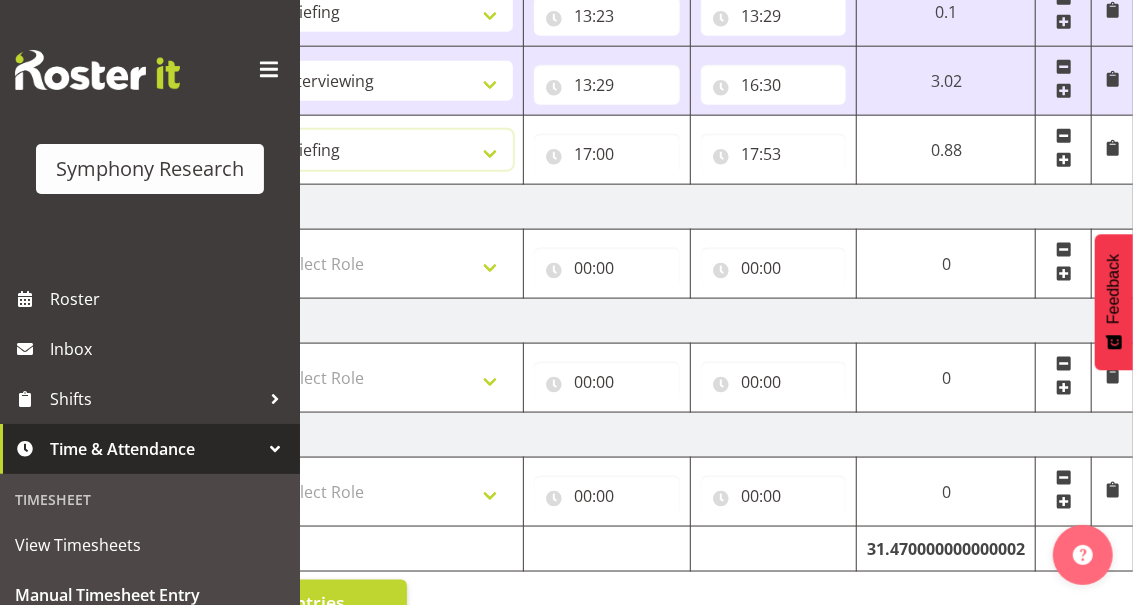 scroll, scrollTop: 1102, scrollLeft: 0, axis: vertical 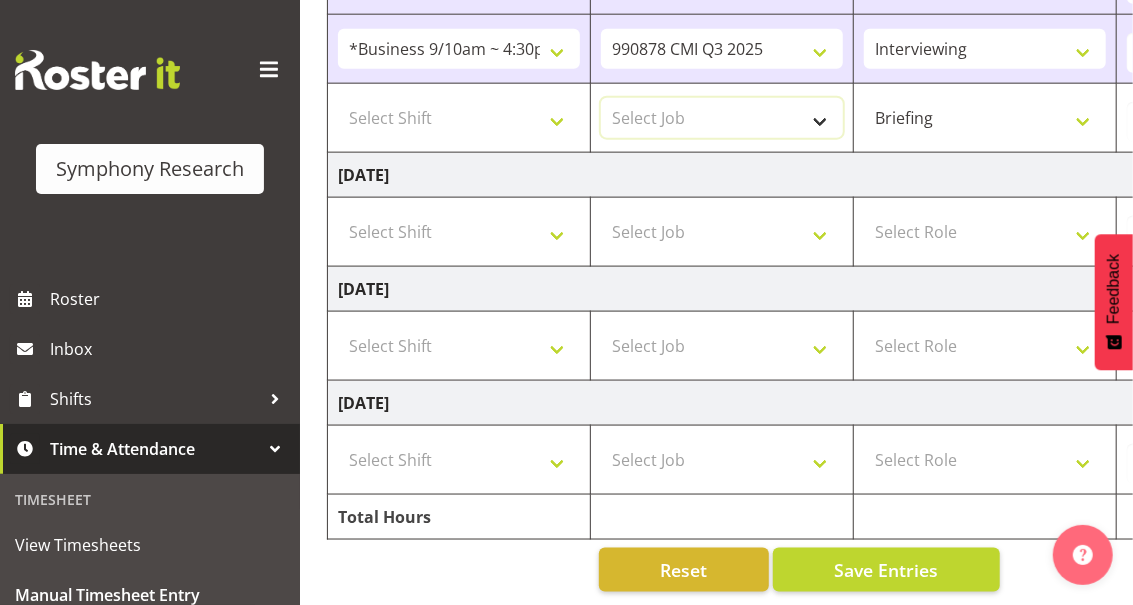 click on "Select Job  550060 IF Admin 553495 Rural Omnibus [DATE] - [DATE] 553500 BFM [DATE] - [DATE] 553501 FMG [DATE] 990000 General 990820 Mobtest 2024 990821 Goldrush 2024 990846 Toka Tu Ake 2025 990855 FENZ 990869 Richmond Home Heating 990873 Batteries 990877 PGG 2025 990878 CMI Q3 2025 990879 Selwyn DC 990881 PowerNet 999996 Training 999997 Recruitment & Training 999999 DT" at bounding box center (722, 118) 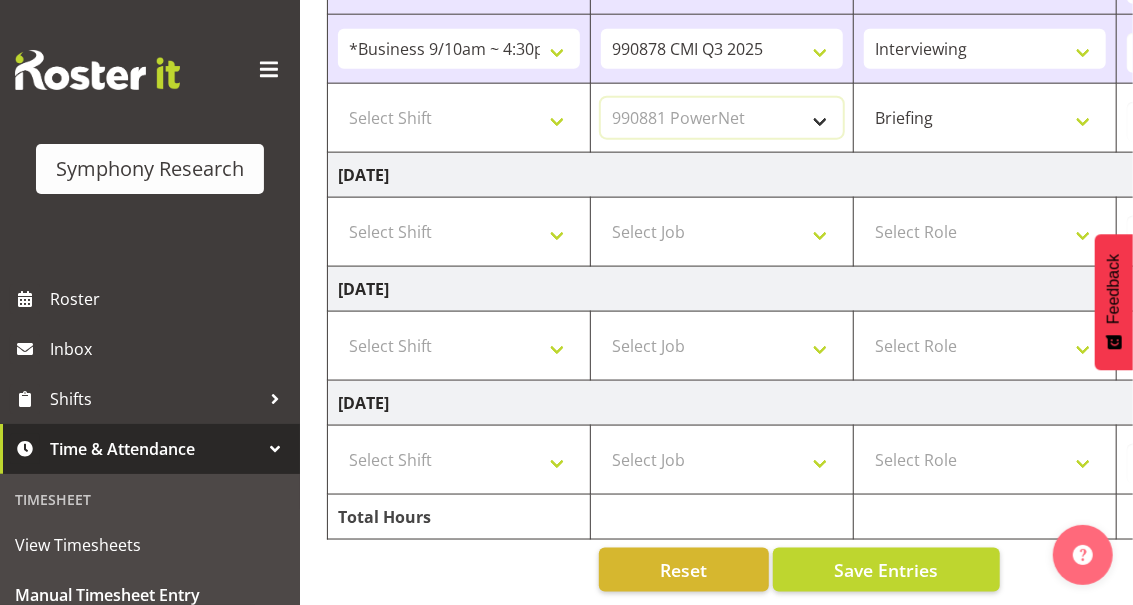 click on "Select Job  550060 IF Admin 553495 Rural Omnibus [DATE] - [DATE] 553500 BFM [DATE] - [DATE] 553501 FMG [DATE] 990000 General 990820 Mobtest 2024 990821 Goldrush 2024 990846 Toka Tu Ake 2025 990855 FENZ 990869 Richmond Home Heating 990873 Batteries 990877 PGG 2025 990878 CMI Q3 2025 990879 Selwyn DC 990881 PowerNet 999996 Training 999997 Recruitment & Training 999999 DT" at bounding box center [722, 118] 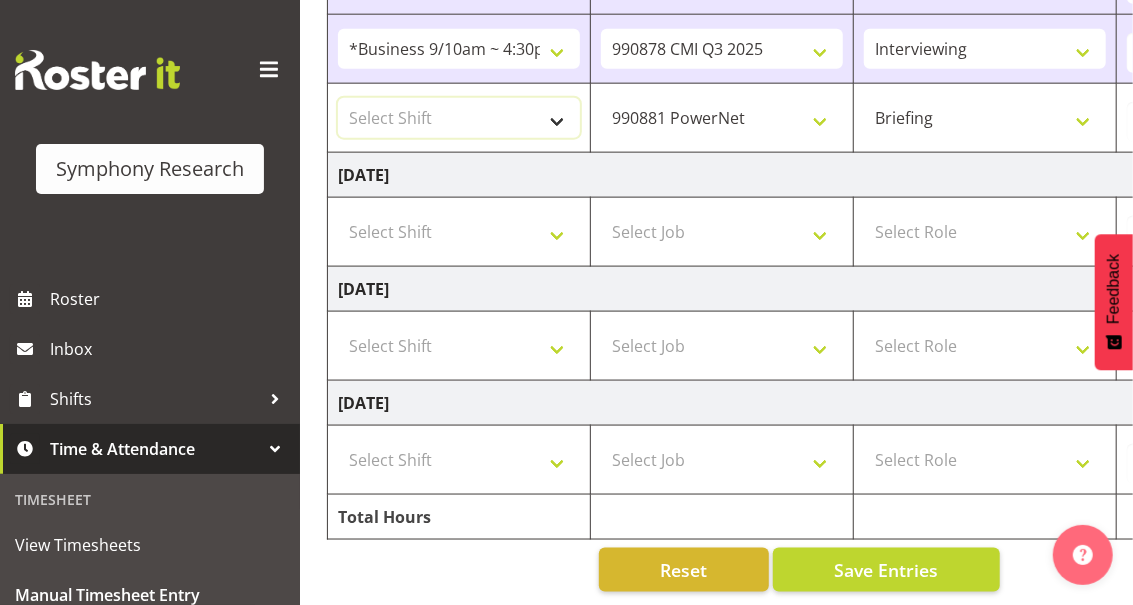 click on "Select Shift  !!Project Briefing  (Job to be assigned) !!Weekend Residential    (Roster IT Shift Label) *Business  9/10am ~ 4:30pm *Business Batteries Aust Shift 11am ~ 7pm *Business Supervisor *Evening Residential Shift 5-9pm *Farm Projects PGG Evening *Farm Projects PGG Weekend *Home Heating Evenings *Home Heating Weekend *RP Track  C *RP Track C Weekend *RP Weekly/Monthly Tracks *Supervisor Call Centre *Supervisor Evening *Supervisors & Call Centre Weekend *To Be Briefed AU Batteries Evening 5~7pm or later PowerNet Evenings PowerNet Weekend Test World Poll Aust Late 9p~10:30p World Poll Aust Wkend World Poll Aust. 6:30~10:30pm World Poll Pilot Aust 6:30~10:30pm" at bounding box center [459, 118] 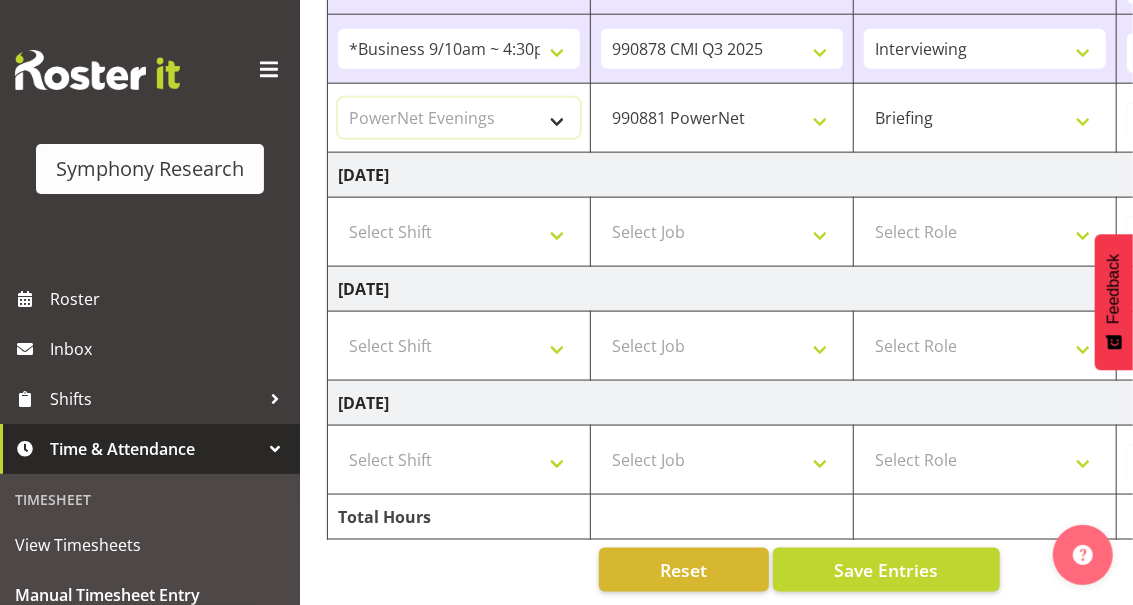 click on "Select Shift  !!Project Briefing  (Job to be assigned) !!Weekend Residential    (Roster IT Shift Label) *Business  9/10am ~ 4:30pm *Business Batteries Aust Shift 11am ~ 7pm *Business Supervisor *Evening Residential Shift 5-9pm *Farm Projects PGG Evening *Farm Projects PGG Weekend *Home Heating Evenings *Home Heating Weekend *RP Track  C *RP Track C Weekend *RP Weekly/Monthly Tracks *Supervisor Call Centre *Supervisor Evening *Supervisors & Call Centre Weekend *To Be Briefed AU Batteries Evening 5~7pm or later PowerNet Evenings PowerNet Weekend Test World Poll Aust Late 9p~10:30p World Poll Aust Wkend World Poll Aust. 6:30~10:30pm World Poll Pilot Aust 6:30~10:30pm" at bounding box center (459, 118) 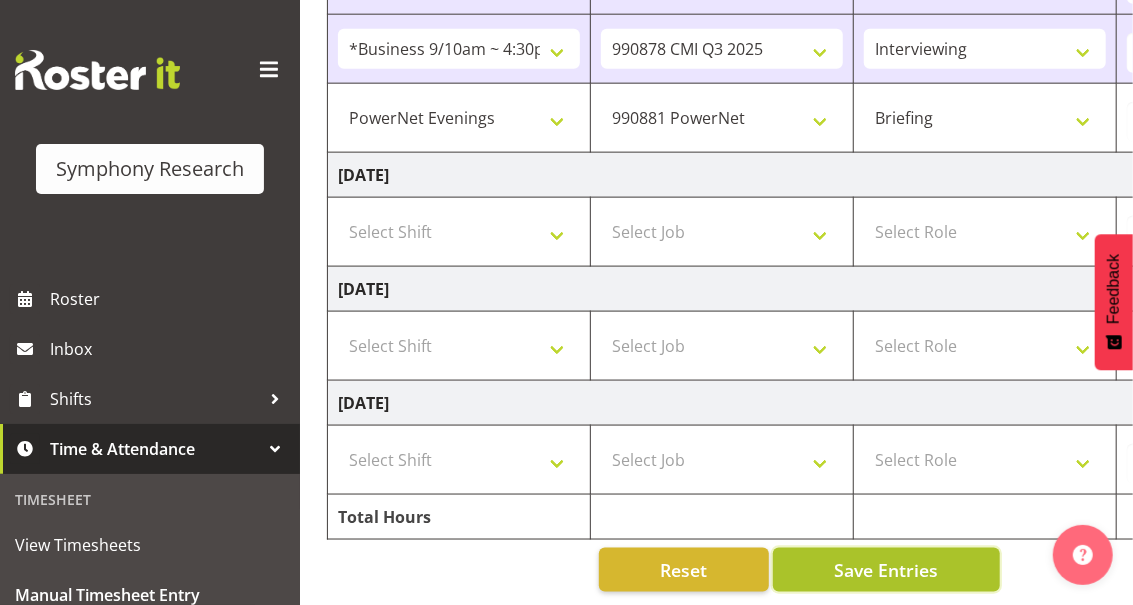 click on "Save
Entries" at bounding box center [886, 570] 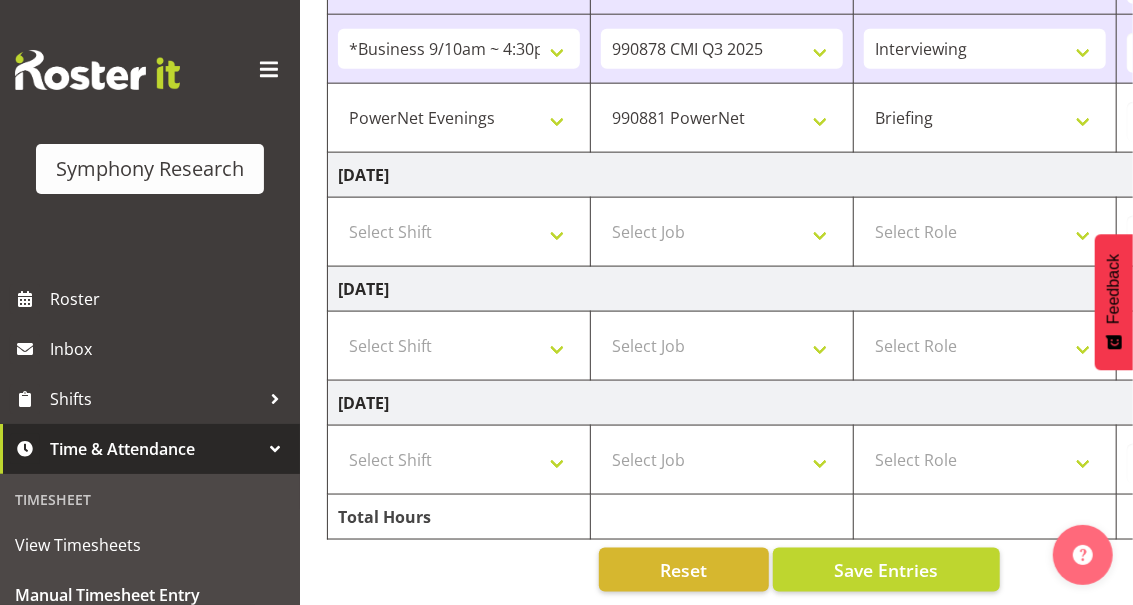 drag, startPoint x: 786, startPoint y: 594, endPoint x: 1163, endPoint y: 597, distance: 377.01193 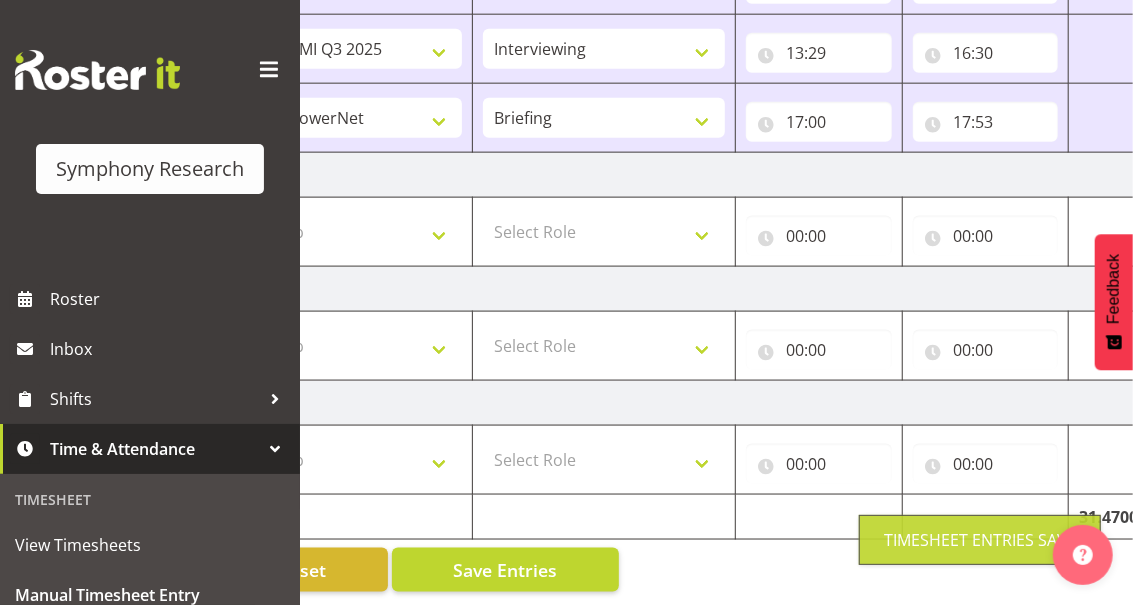 scroll, scrollTop: 0, scrollLeft: 646, axis: horizontal 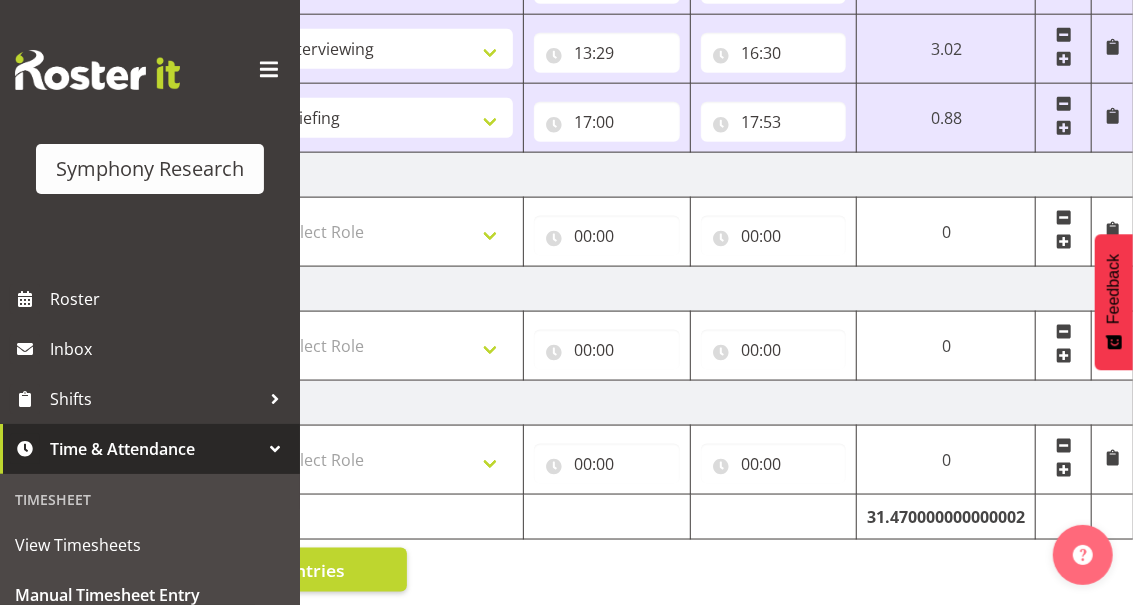 click at bounding box center (1064, 128) 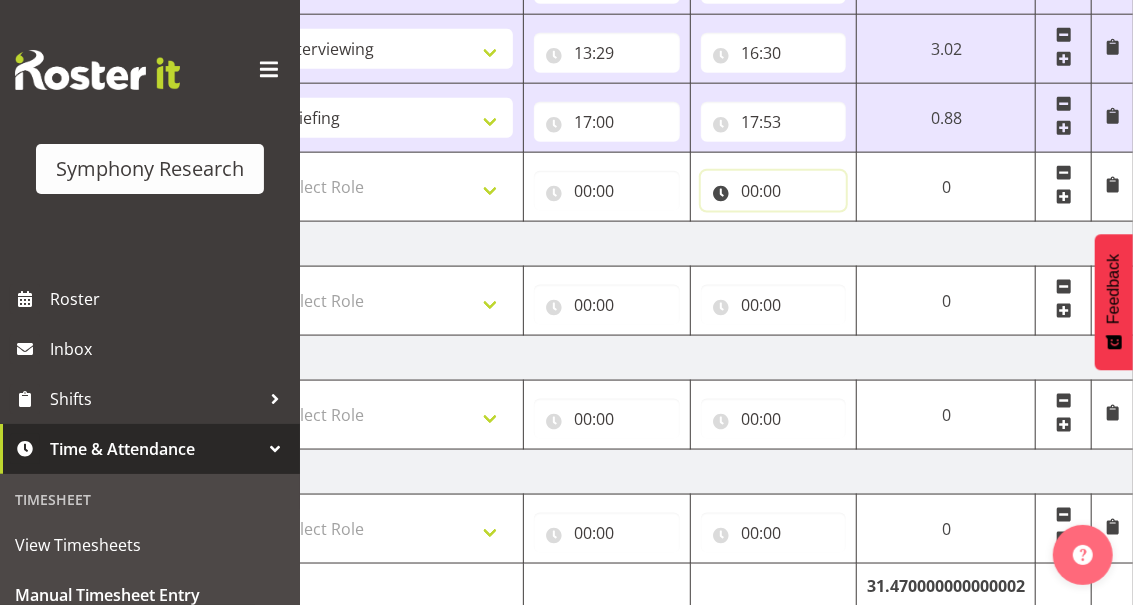 click on "00:00" at bounding box center (774, 191) 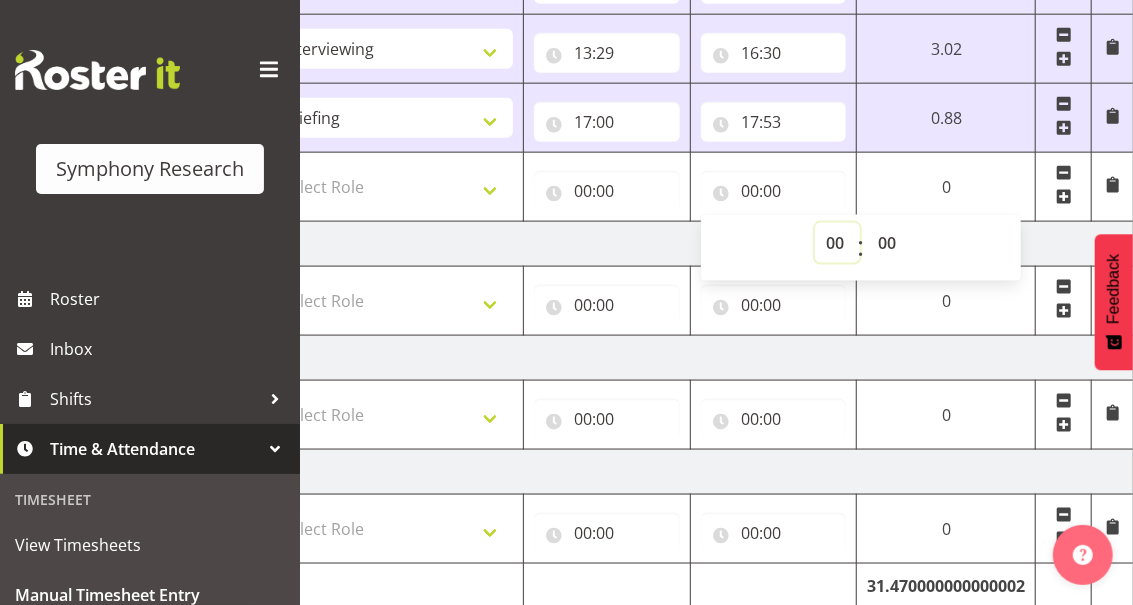 click on "00   01   02   03   04   05   06   07   08   09   10   11   12   13   14   15   16   17   18   19   20   21   22   23" at bounding box center (837, 243) 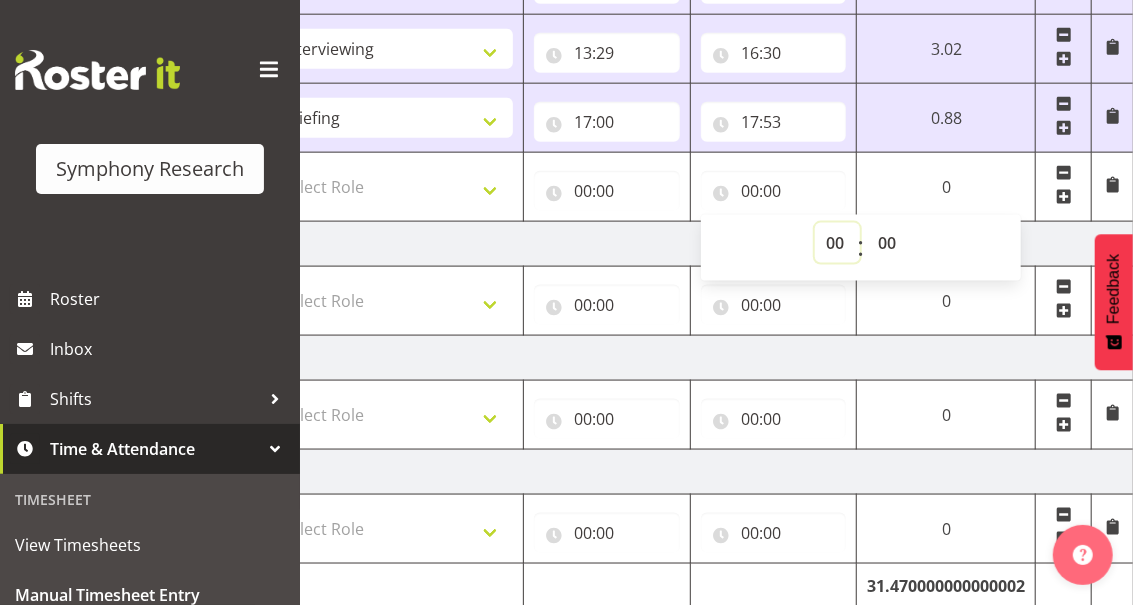 select on "21" 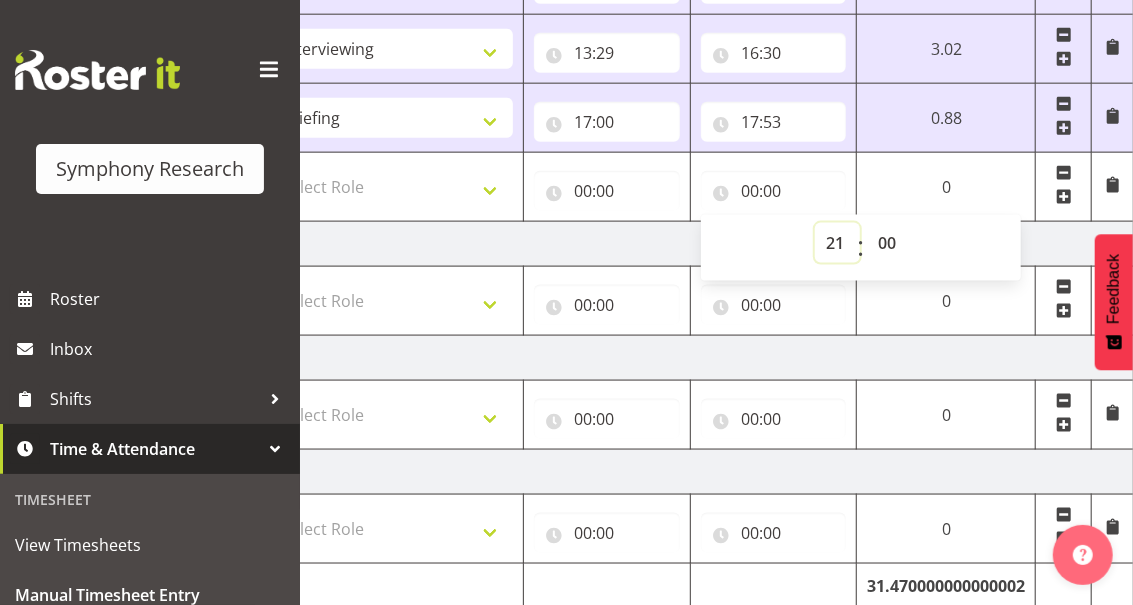 click on "00   01   02   03   04   05   06   07   08   09   10   11   12   13   14   15   16   17   18   19   20   21   22   23" at bounding box center [837, 243] 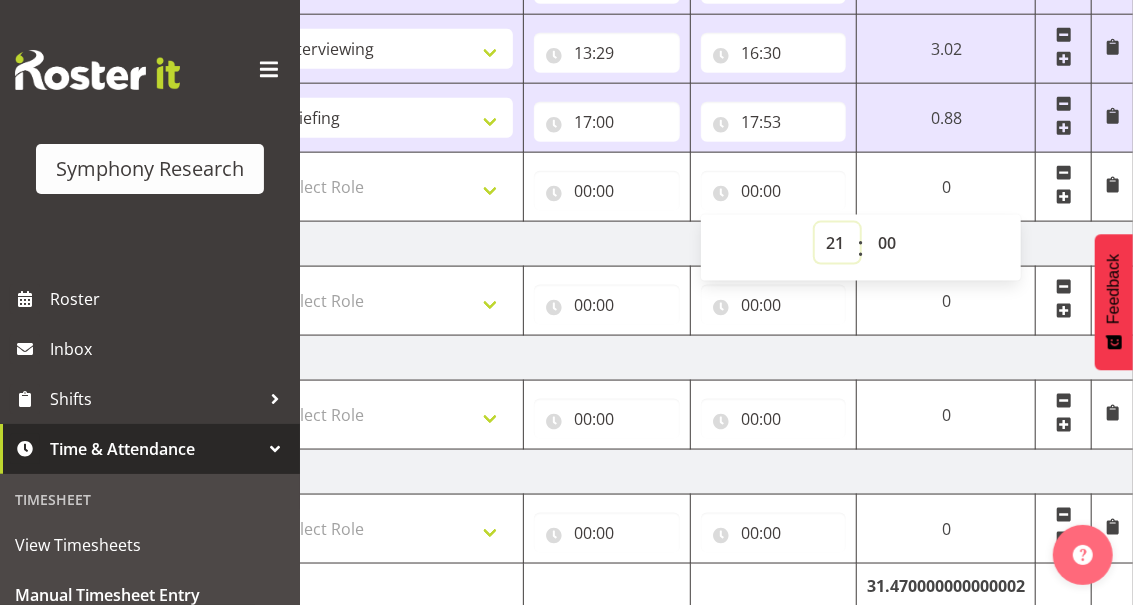 type on "21:00" 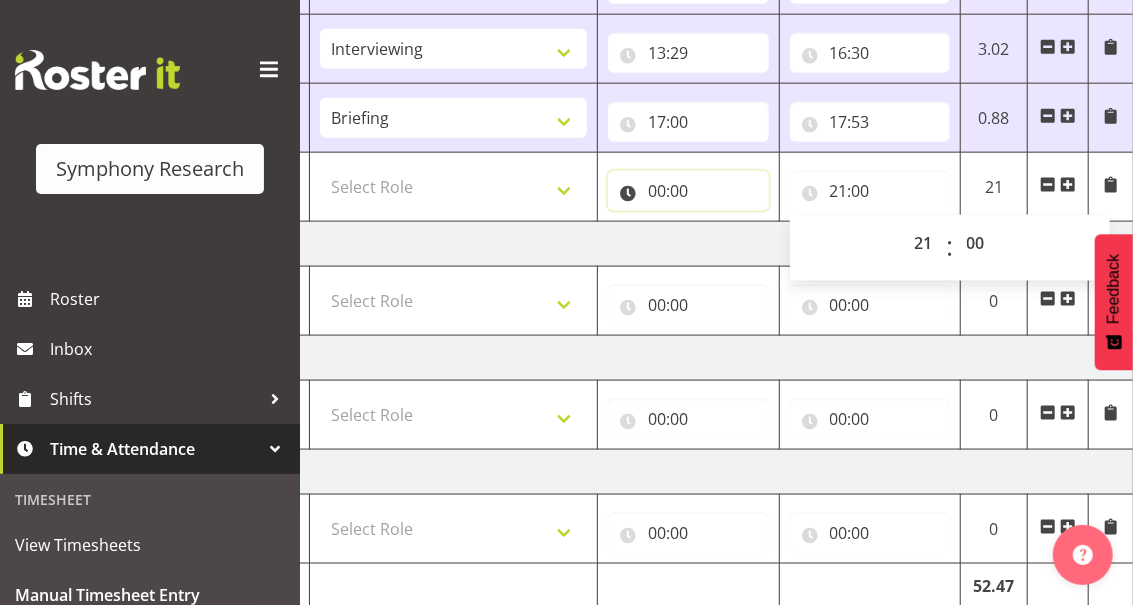 click on "00:00" at bounding box center [688, 191] 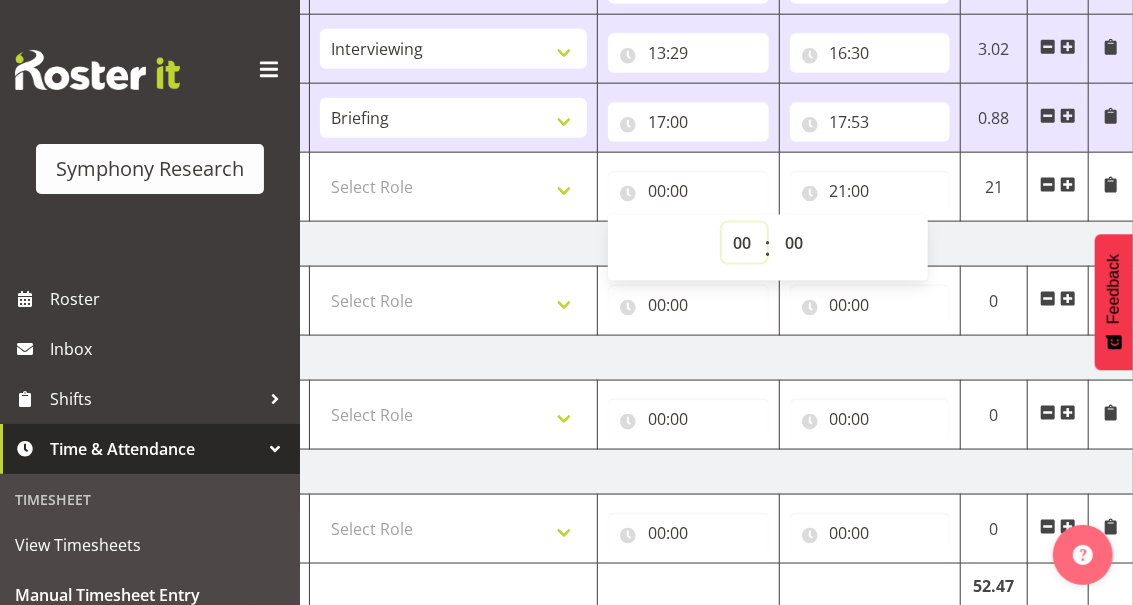 click on "00   01   02   03   04   05   06   07   08   09   10   11   12   13   14   15   16   17   18   19   20   21   22   23" at bounding box center [744, 243] 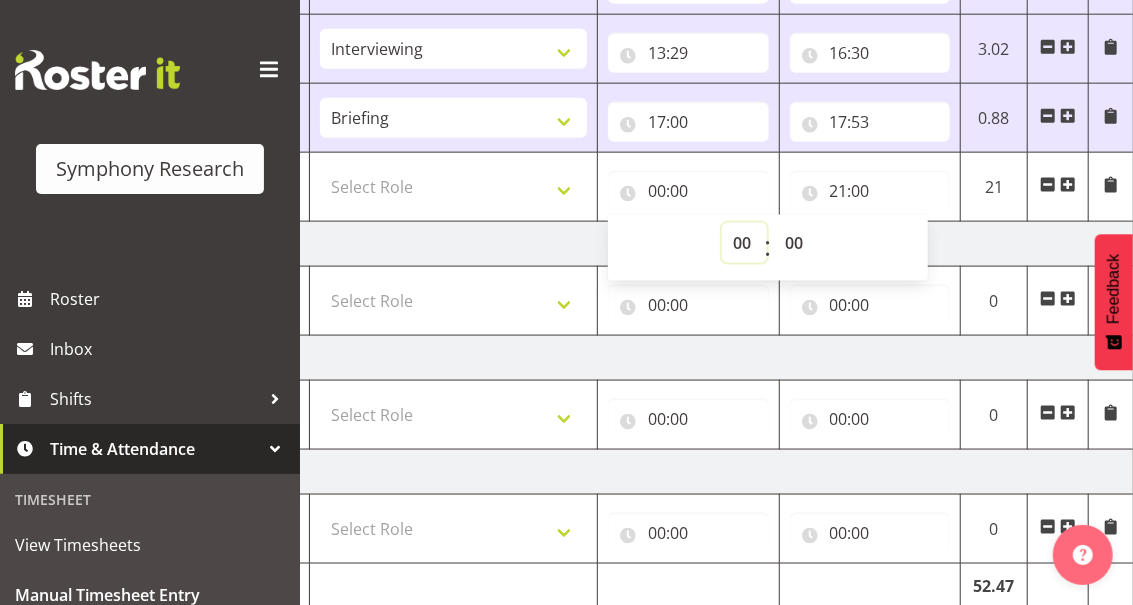 select on "17" 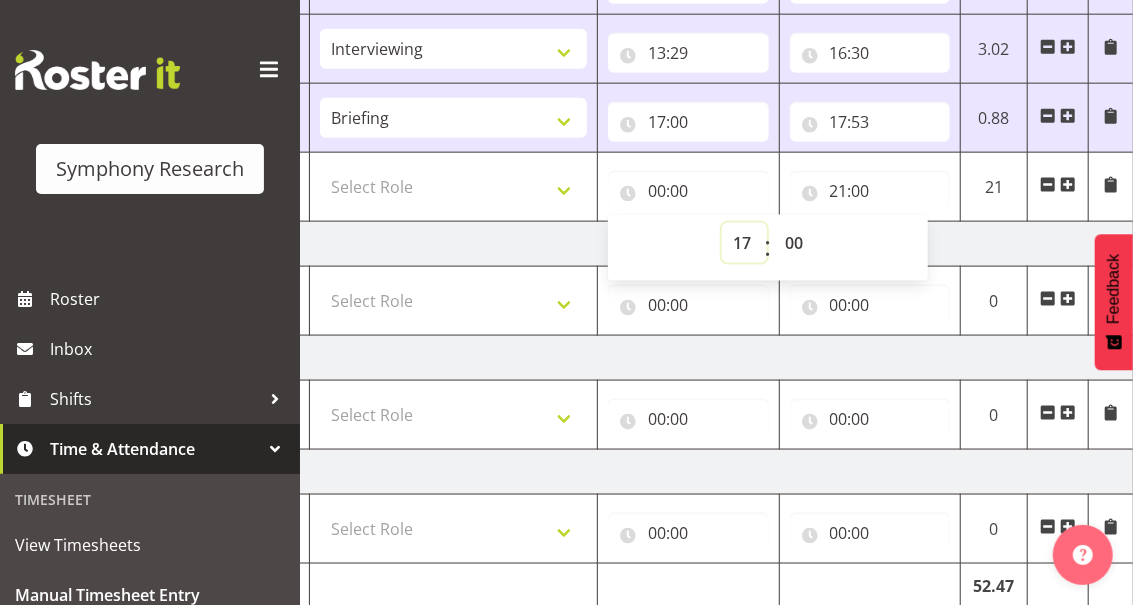 click on "00   01   02   03   04   05   06   07   08   09   10   11   12   13   14   15   16   17   18   19   20   21   22   23" at bounding box center (744, 243) 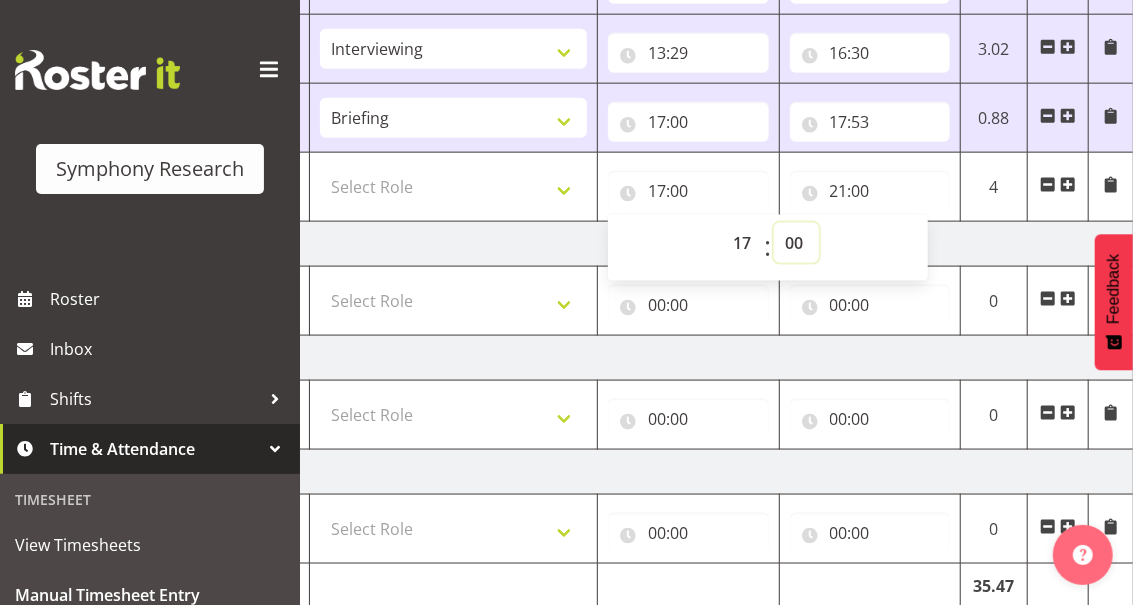 click on "00   01   02   03   04   05   06   07   08   09   10   11   12   13   14   15   16   17   18   19   20   21   22   23   24   25   26   27   28   29   30   31   32   33   34   35   36   37   38   39   40   41   42   43   44   45   46   47   48   49   50   51   52   53   54   55   56   57   58   59" at bounding box center (796, 243) 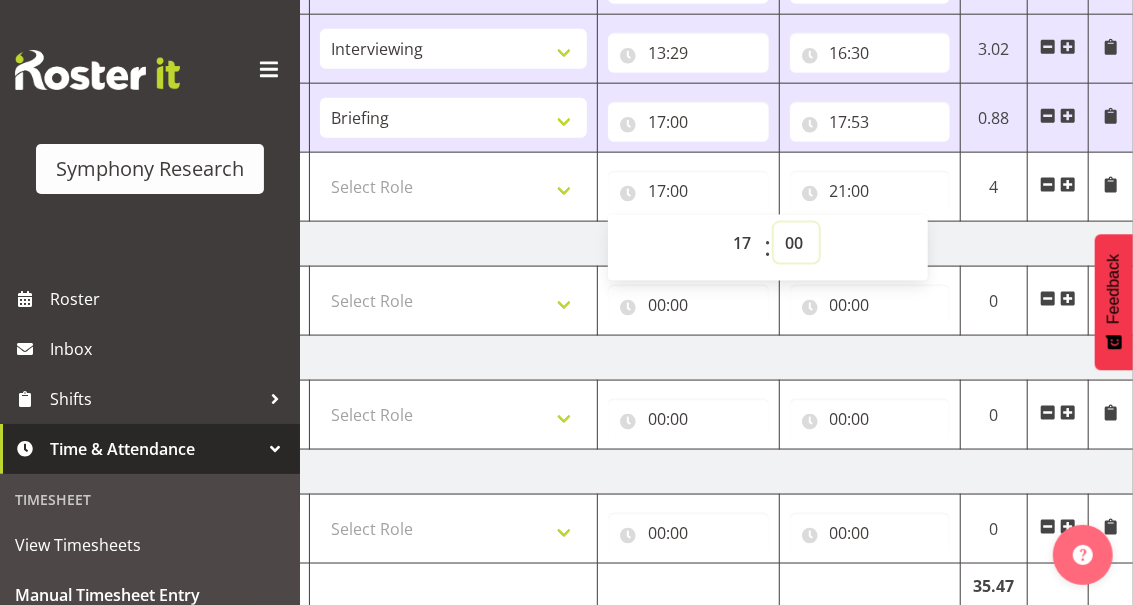 select on "53" 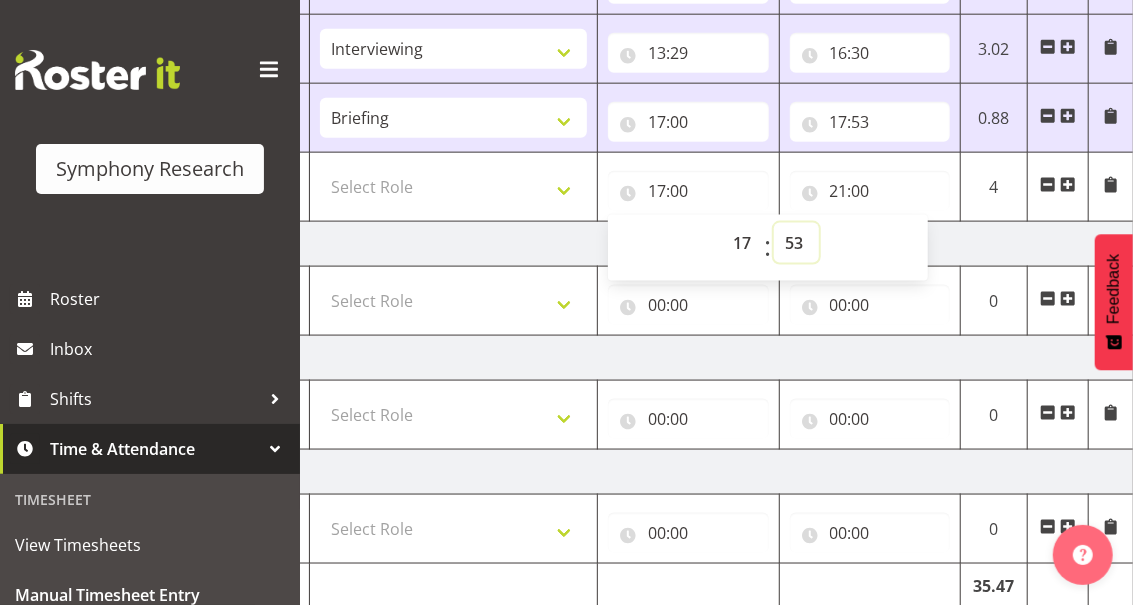 click on "00   01   02   03   04   05   06   07   08   09   10   11   12   13   14   15   16   17   18   19   20   21   22   23   24   25   26   27   28   29   30   31   32   33   34   35   36   37   38   39   40   41   42   43   44   45   46   47   48   49   50   51   52   53   54   55   56   57   58   59" at bounding box center (796, 243) 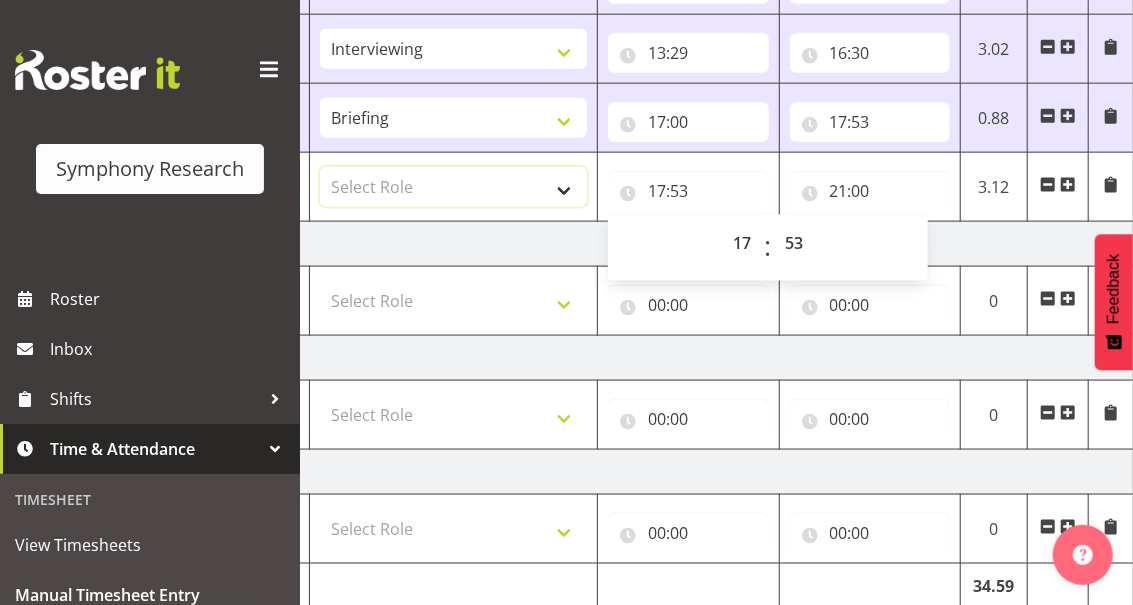 click on "Select Role  Briefing Interviewing" at bounding box center (453, 187) 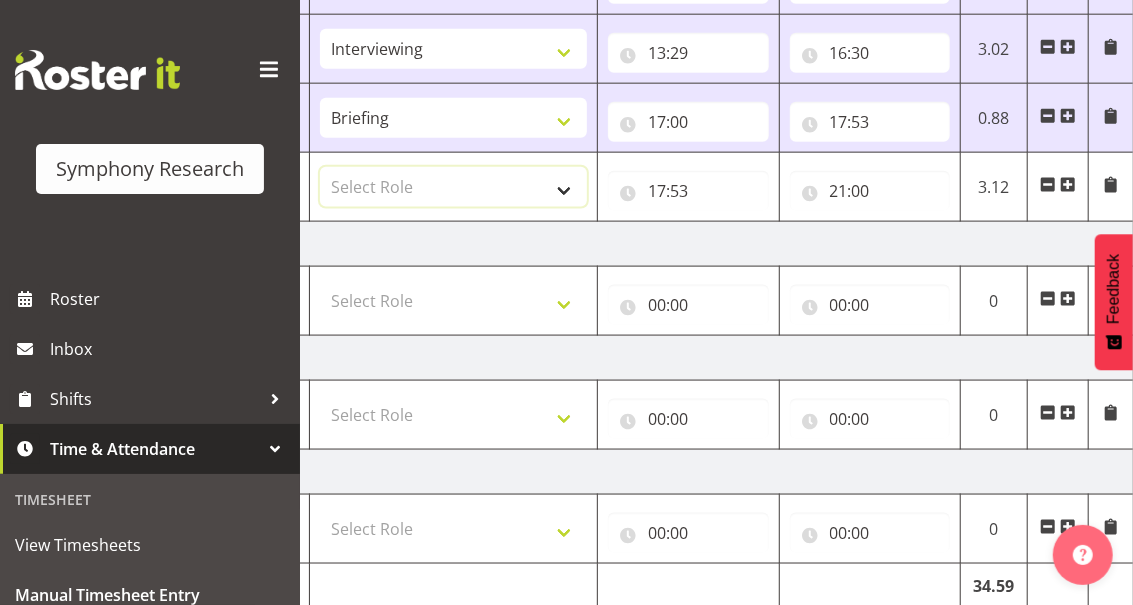 select on "47" 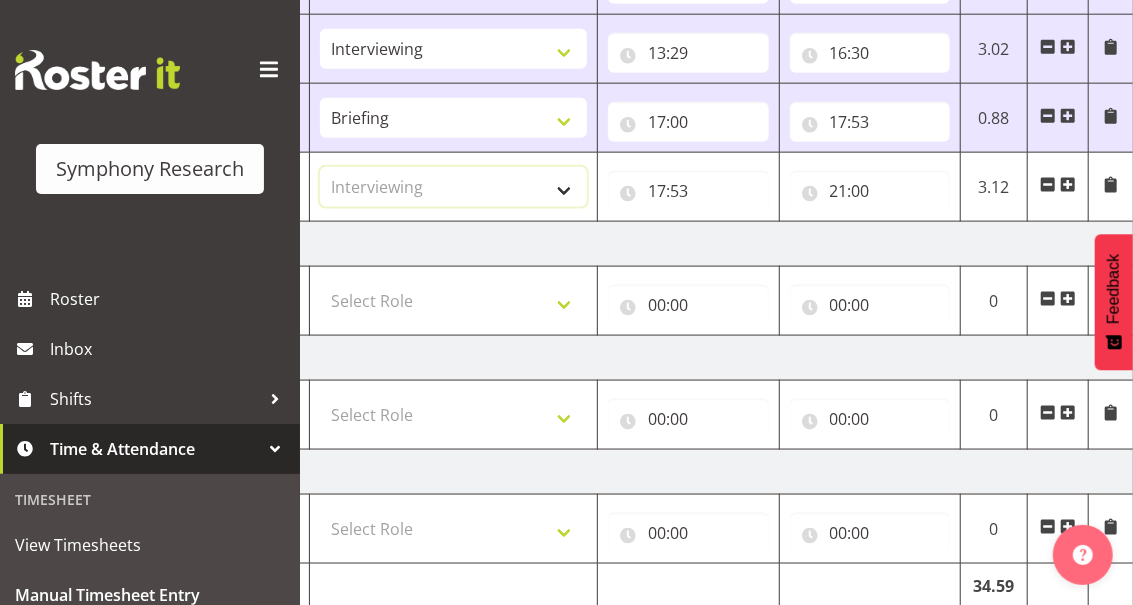 click on "Select Role  Briefing Interviewing" at bounding box center [453, 187] 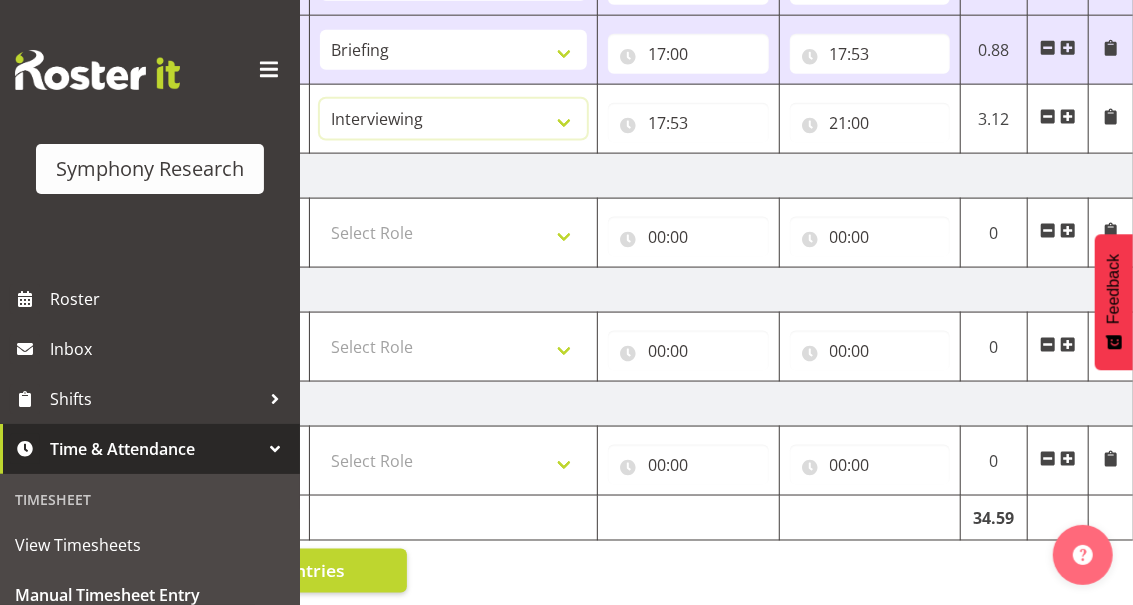 scroll, scrollTop: 1171, scrollLeft: 0, axis: vertical 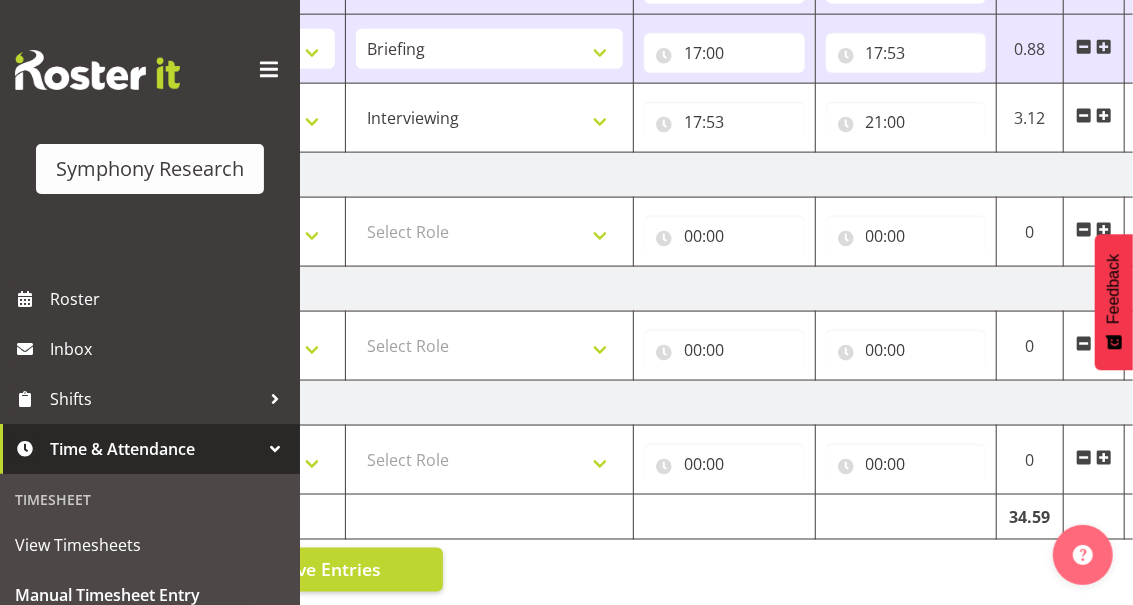 click on "Manual Timesheets   [DATE] - [DATE]                             Shift   Job   Role   Start Time   End Time     Total
[DATE]
!!Project Briefing  (Job to be assigned) !!Weekend Residential    (Roster IT Shift Label) *Business  9/10am ~ 4:30pm *Business Batteries Aust Shift 11am ~ 7pm *Business Supervisor *Evening Residential Shift 5-9pm *Farm Projects PGG Evening *Farm Projects PGG Weekend *Home Heating Evenings *Home Heating Weekend *RP Track  C *RP Track C Weekend *RP Weekly/Monthly Tracks *Supervisor Call Centre *Supervisor Evening *Supervisors & Call Centre Weekend *To Be Briefed AU Batteries Evening 5~7pm or later PowerNet Evenings PowerNet Weekend Test World Poll Aust Late 9p~10:30p World Poll Aust Wkend World Poll Aust. 6:30~10:30pm World Poll Pilot Aust 6:30~10:30pm   550060 IF Admin 553495 Rural Omnibus [DATE] - [DATE] 553500 BFM [DATE] - [DATE] 553501 FMG [DATE] 990000 General 990820 Mobtest 2024 990855 FENZ" at bounding box center (716, -255) 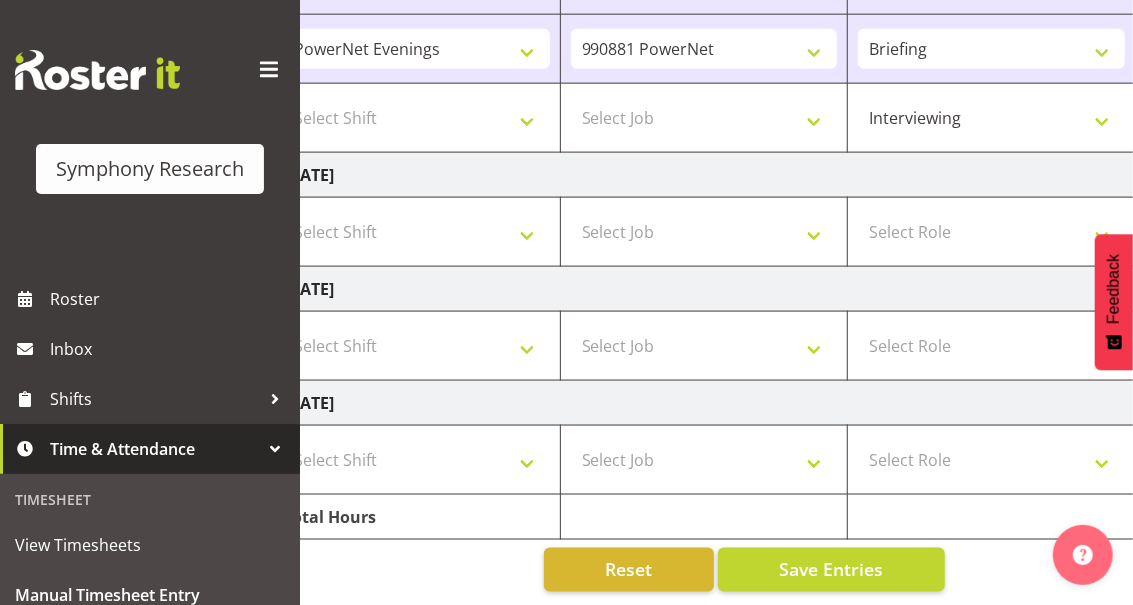 scroll, scrollTop: 0, scrollLeft: 0, axis: both 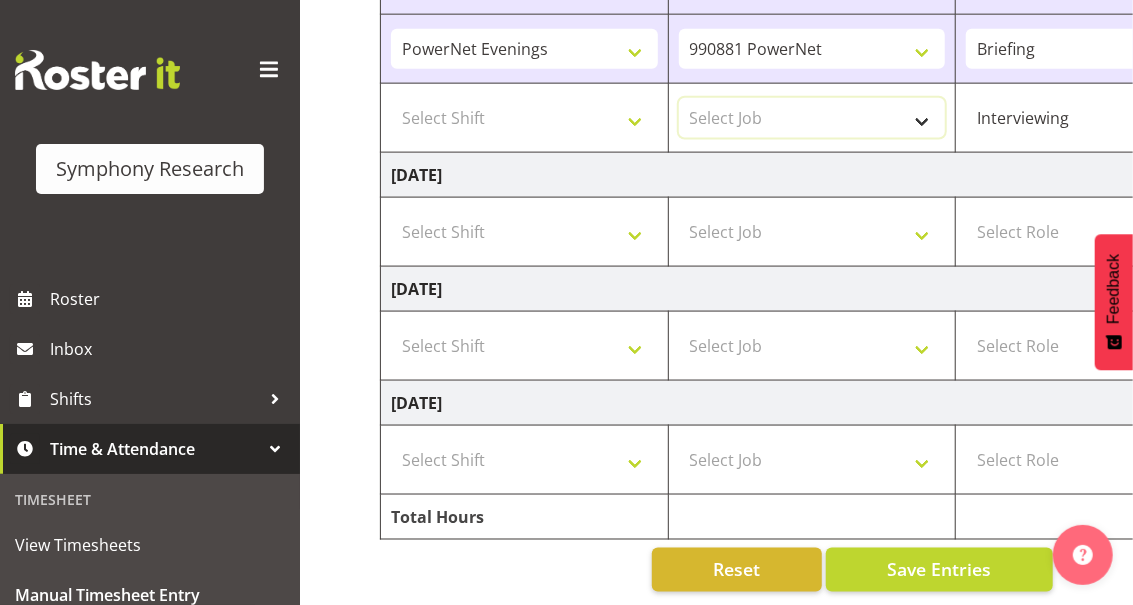 click on "Select Job  550060 IF Admin 553495 Rural Omnibus [DATE] - [DATE] 553500 BFM [DATE] - [DATE] 553501 FMG [DATE] 990000 General 990820 Mobtest 2024 990821 Goldrush 2024 990846 Toka Tu Ake 2025 990855 FENZ 990869 Richmond Home Heating 990873 Batteries 990877 PGG 2025 990878 CMI Q3 2025 990879 Selwyn DC 990881 PowerNet 999996 Training 999997 Recruitment & Training 999999 DT" at bounding box center (812, 118) 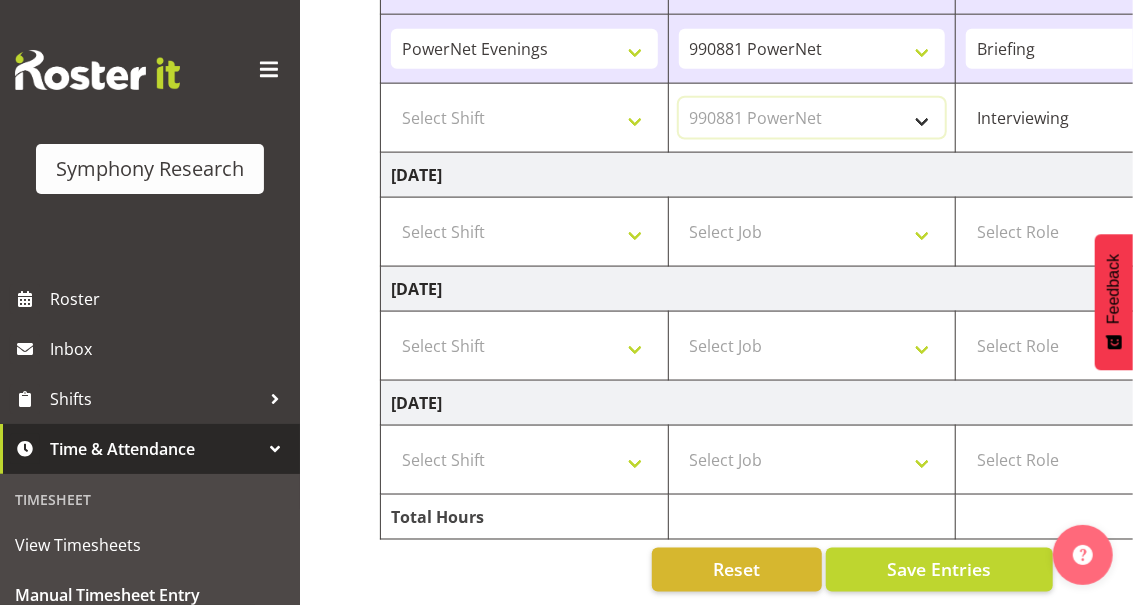 click on "Select Job  550060 IF Admin 553495 Rural Omnibus [DATE] - [DATE] 553500 BFM [DATE] - [DATE] 553501 FMG [DATE] 990000 General 990820 Mobtest 2024 990821 Goldrush 2024 990846 Toka Tu Ake 2025 990855 FENZ 990869 Richmond Home Heating 990873 Batteries 990877 PGG 2025 990878 CMI Q3 2025 990879 Selwyn DC 990881 PowerNet 999996 Training 999997 Recruitment & Training 999999 DT" at bounding box center [812, 118] 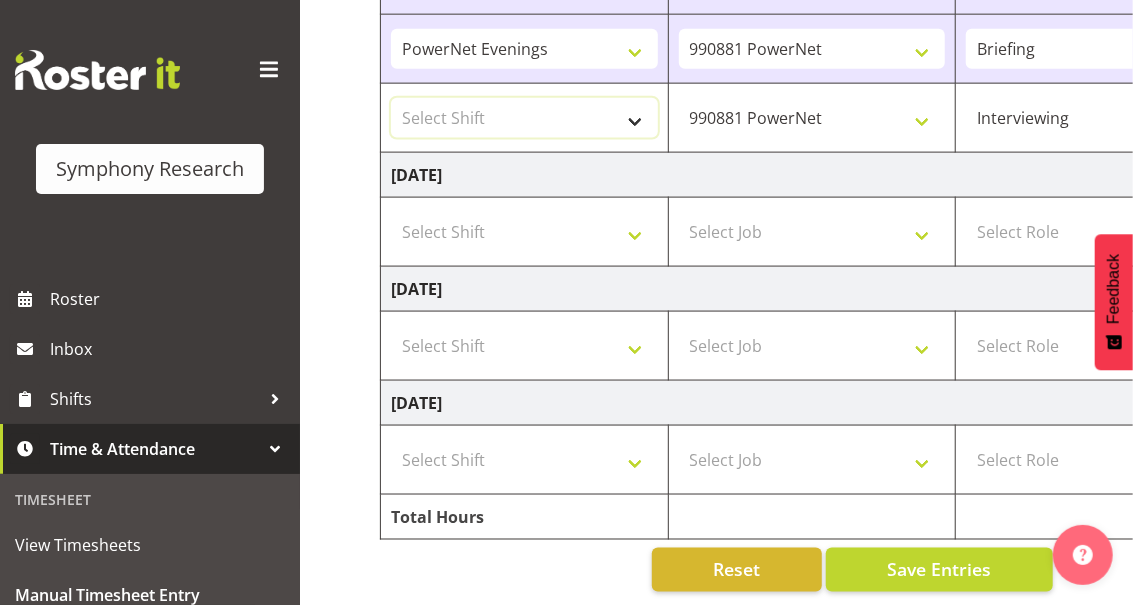 click on "Select Shift  !!Project Briefing  (Job to be assigned) !!Weekend Residential    (Roster IT Shift Label) *Business  9/10am ~ 4:30pm *Business Batteries Aust Shift 11am ~ 7pm *Business Supervisor *Evening Residential Shift 5-9pm *Farm Projects PGG Evening *Farm Projects PGG Weekend *Home Heating Evenings *Home Heating Weekend *RP Track  C *RP Track C Weekend *RP Weekly/Monthly Tracks *Supervisor Call Centre *Supervisor Evening *Supervisors & Call Centre Weekend *To Be Briefed AU Batteries Evening 5~7pm or later PowerNet Evenings PowerNet Weekend Test World Poll Aust Late 9p~10:30p World Poll Aust Wkend World Poll Aust. 6:30~10:30pm World Poll Pilot Aust 6:30~10:30pm" at bounding box center [524, 118] 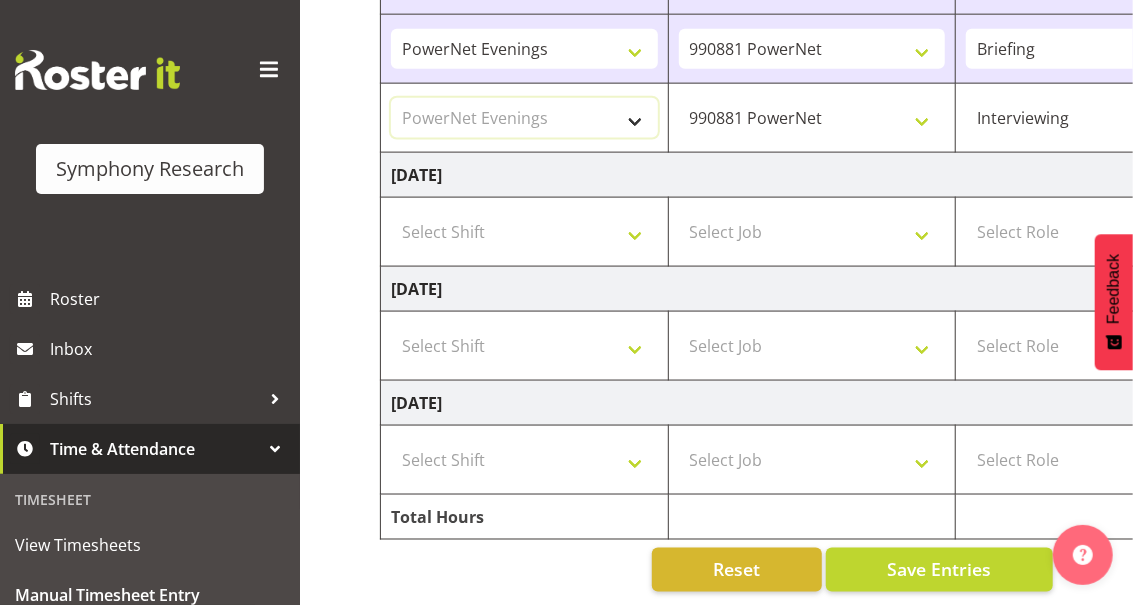 click on "Select Shift  !!Project Briefing  (Job to be assigned) !!Weekend Residential    (Roster IT Shift Label) *Business  9/10am ~ 4:30pm *Business Batteries Aust Shift 11am ~ 7pm *Business Supervisor *Evening Residential Shift 5-9pm *Farm Projects PGG Evening *Farm Projects PGG Weekend *Home Heating Evenings *Home Heating Weekend *RP Track  C *RP Track C Weekend *RP Weekly/Monthly Tracks *Supervisor Call Centre *Supervisor Evening *Supervisors & Call Centre Weekend *To Be Briefed AU Batteries Evening 5~7pm or later PowerNet Evenings PowerNet Weekend Test World Poll Aust Late 9p~10:30p World Poll Aust Wkend World Poll Aust. 6:30~10:30pm World Poll Pilot Aust 6:30~10:30pm" at bounding box center [524, 118] 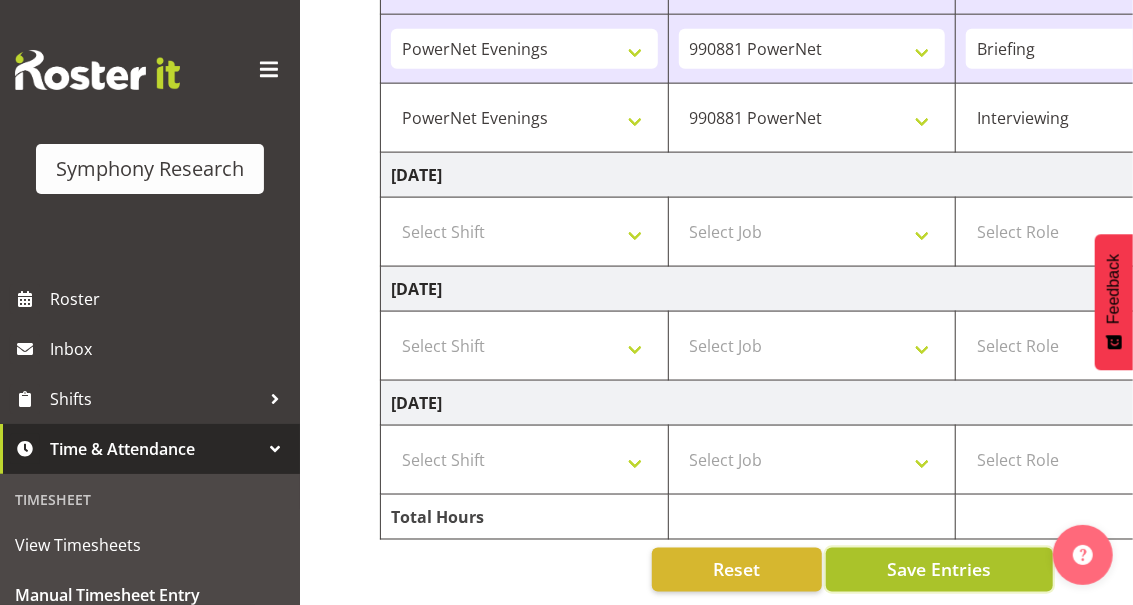 click on "Save
Entries" at bounding box center (939, 570) 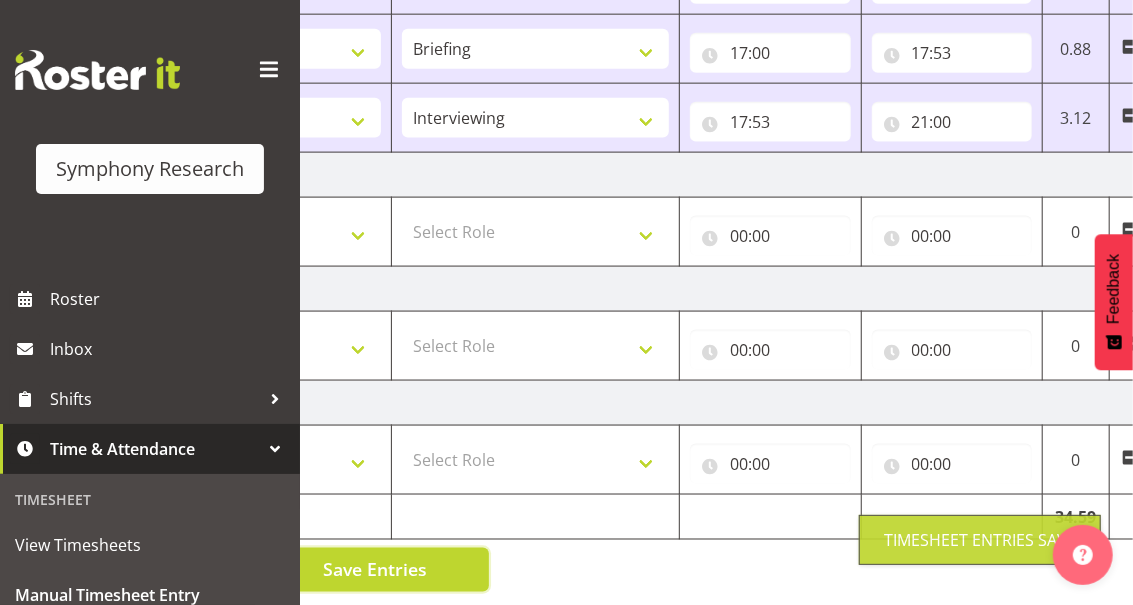 scroll, scrollTop: 0, scrollLeft: 646, axis: horizontal 